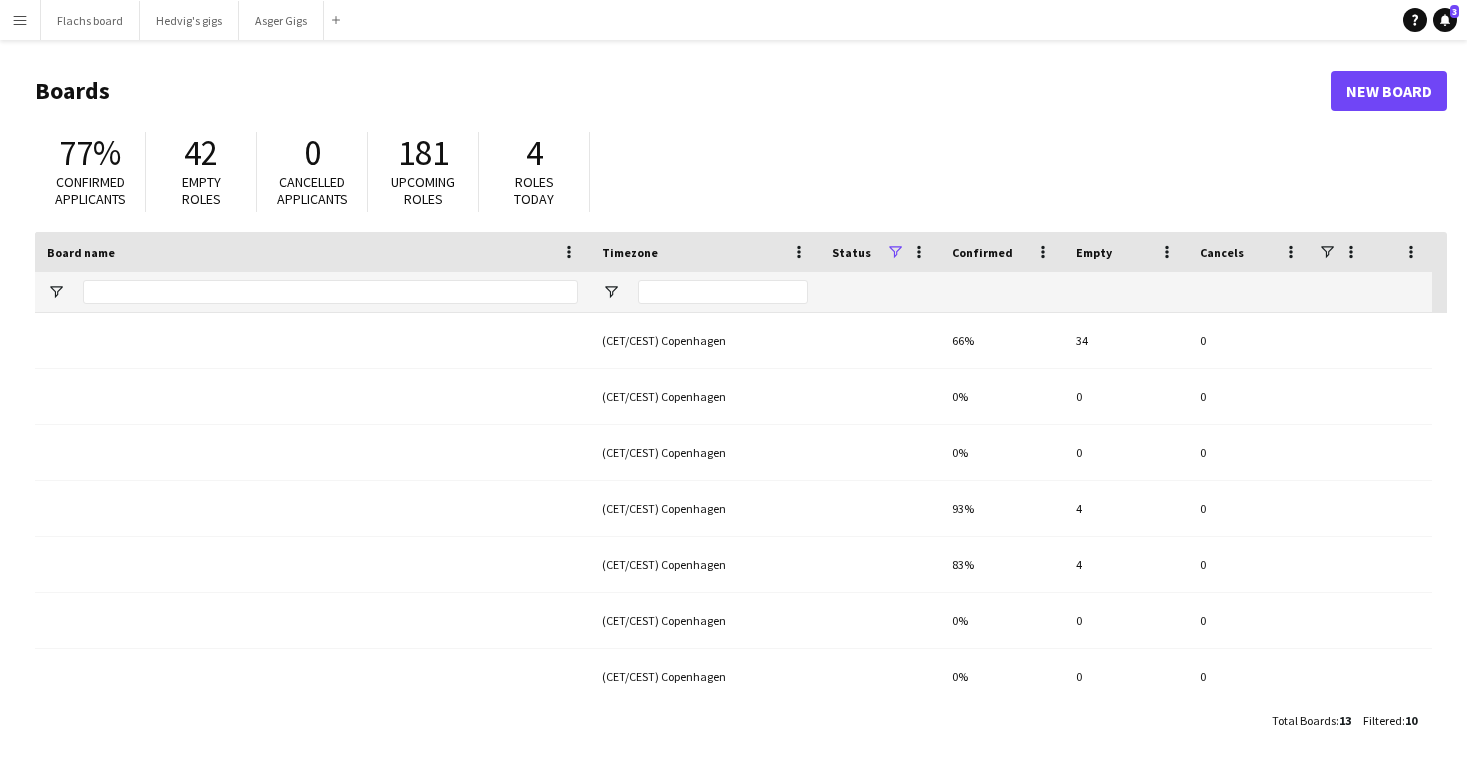 scroll, scrollTop: 0, scrollLeft: 0, axis: both 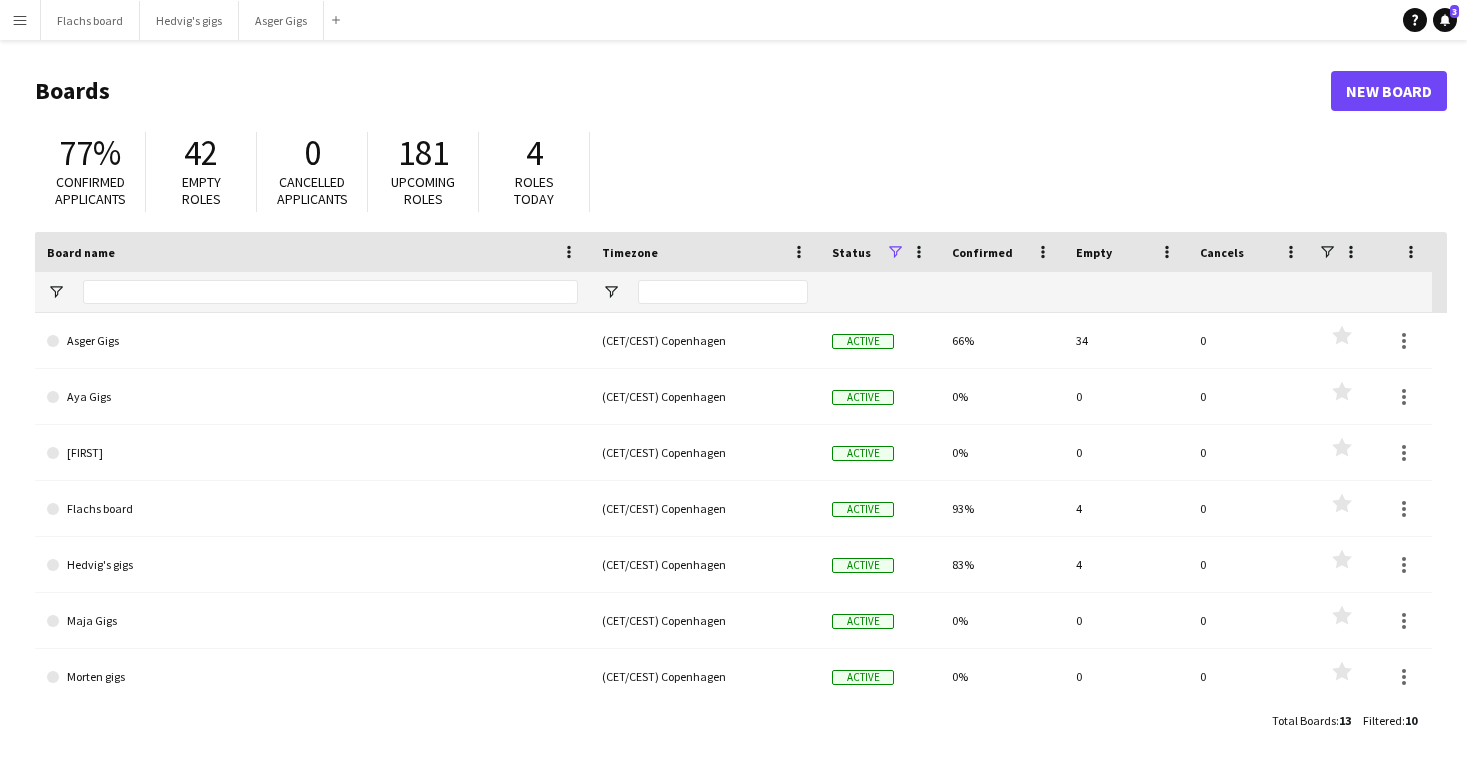 click on "Menu" at bounding box center (20, 20) 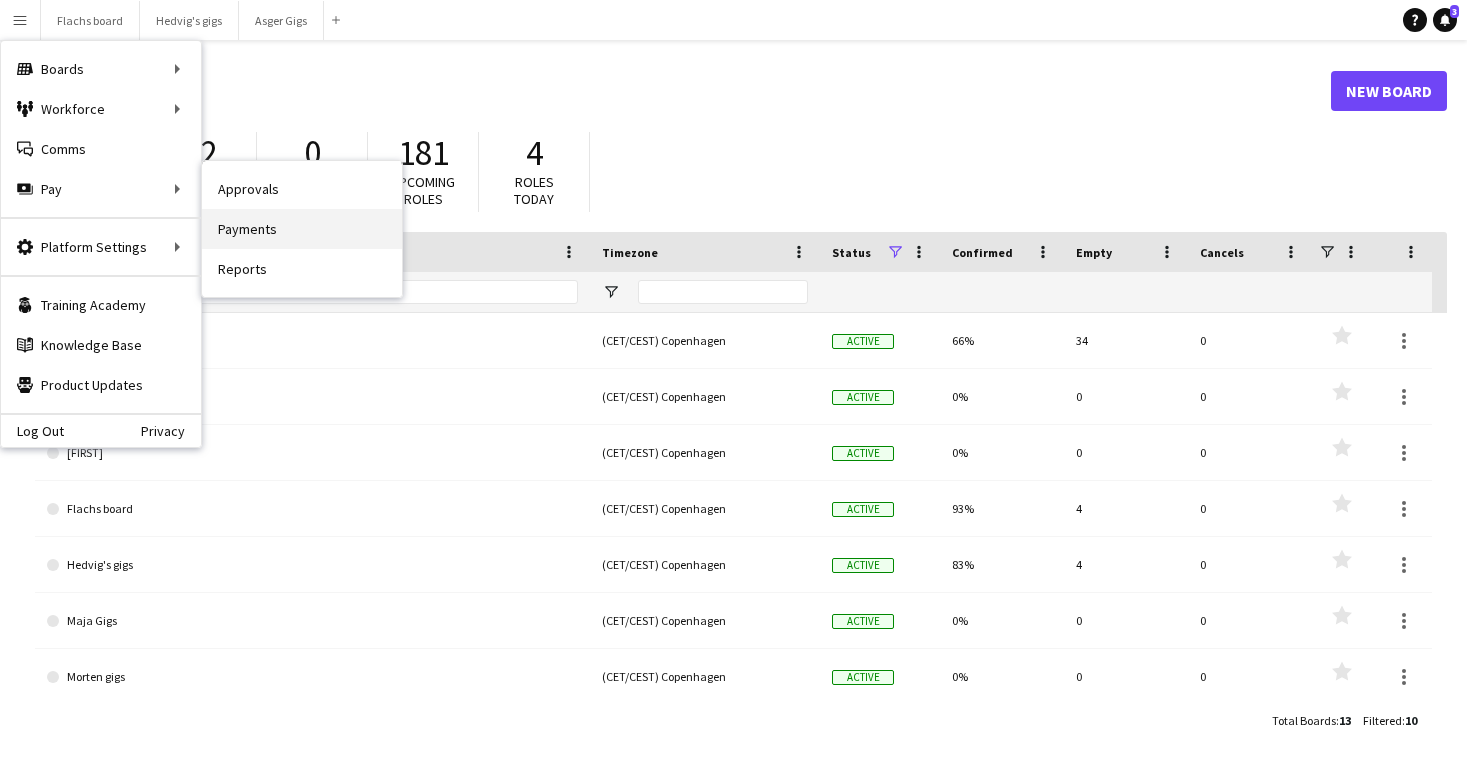 click on "Payments" at bounding box center [302, 229] 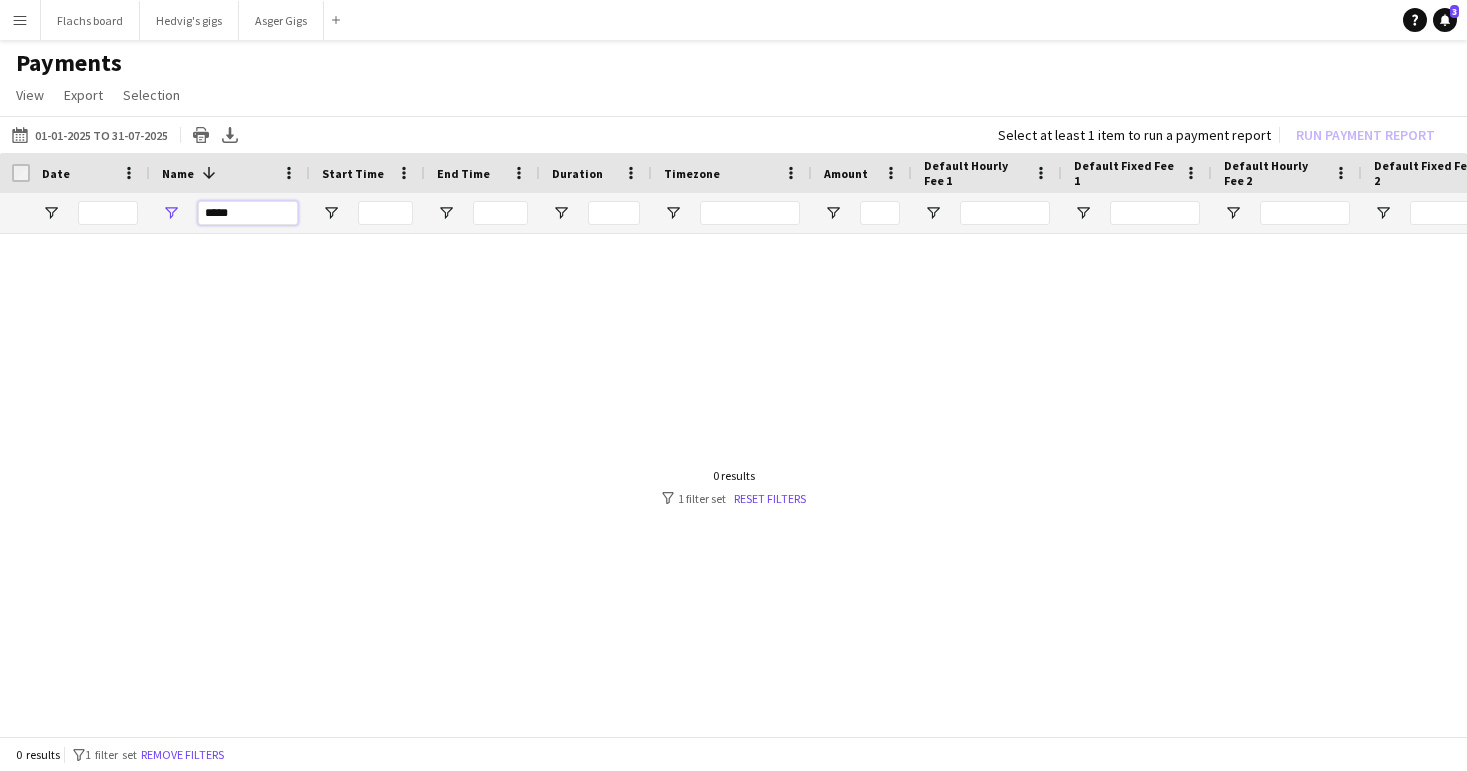 click on "*****" at bounding box center (248, 213) 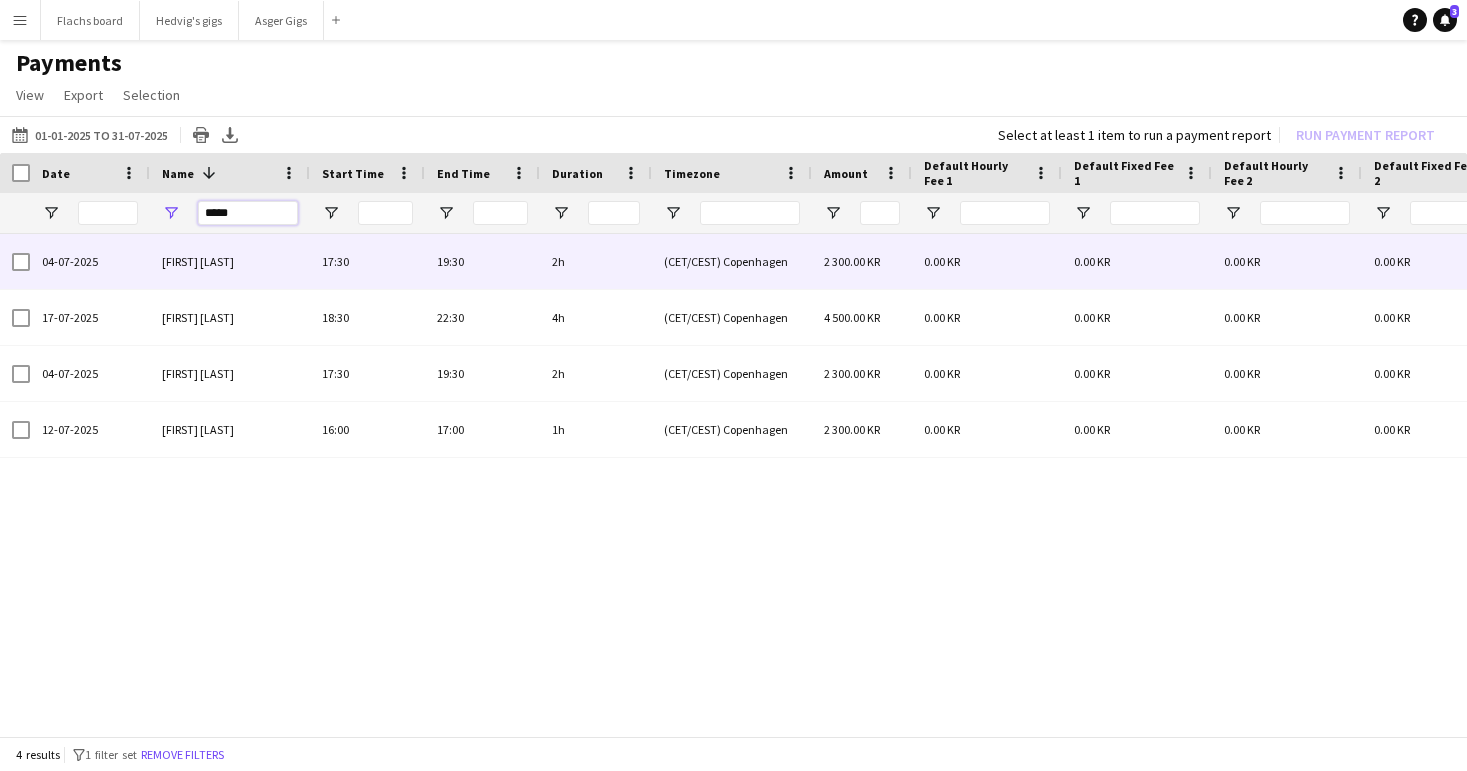 type on "*****" 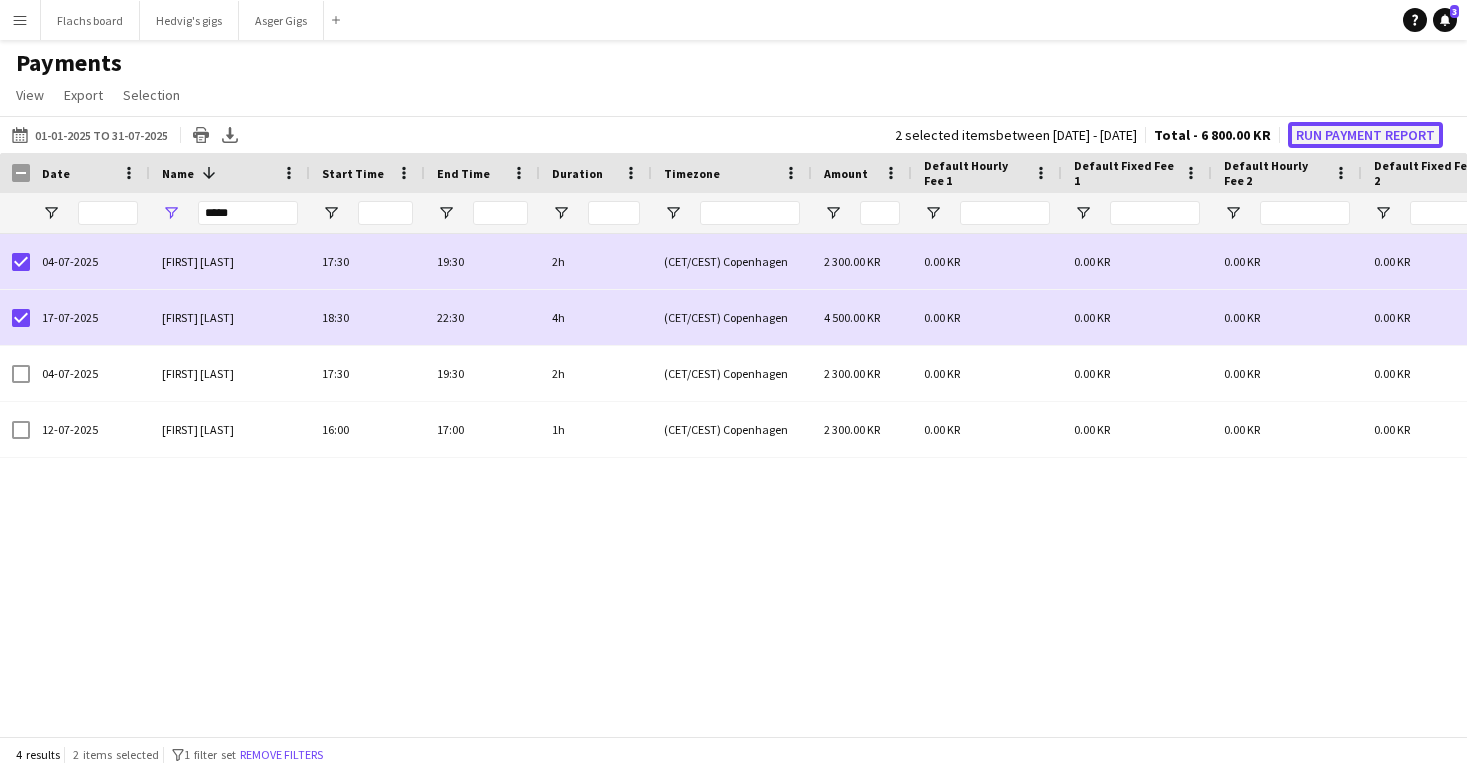 click on "Run Payment Report" 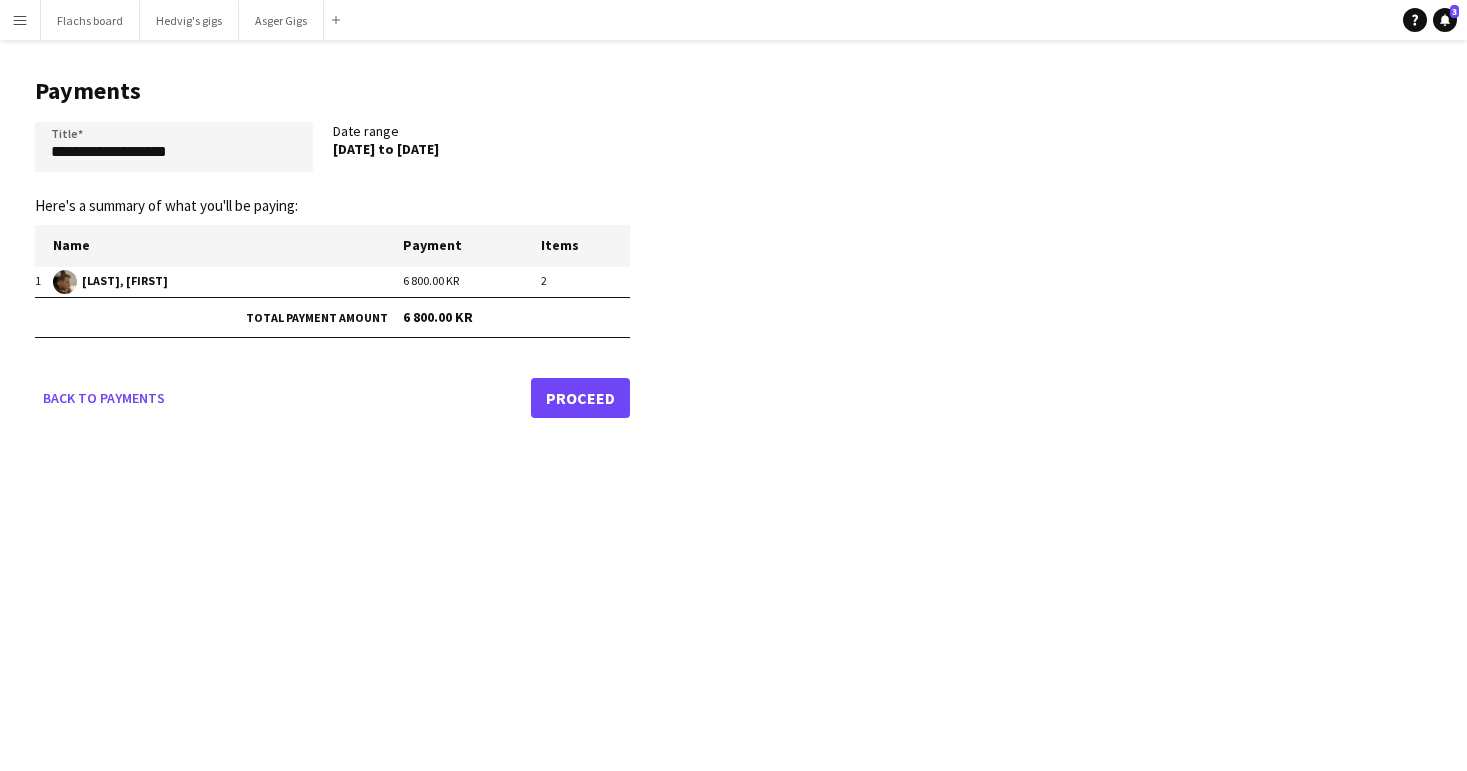 click on "Proceed" 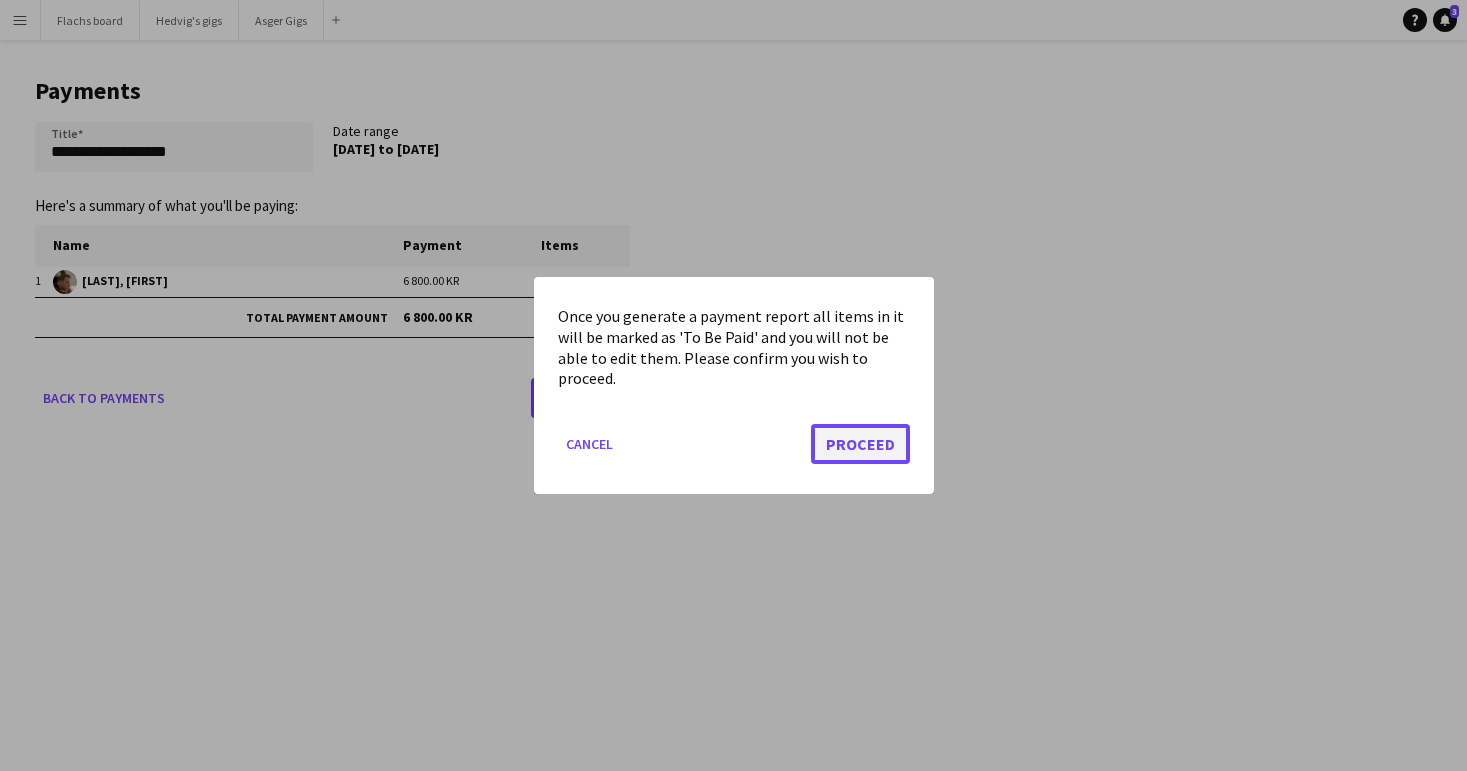 click on "Proceed" 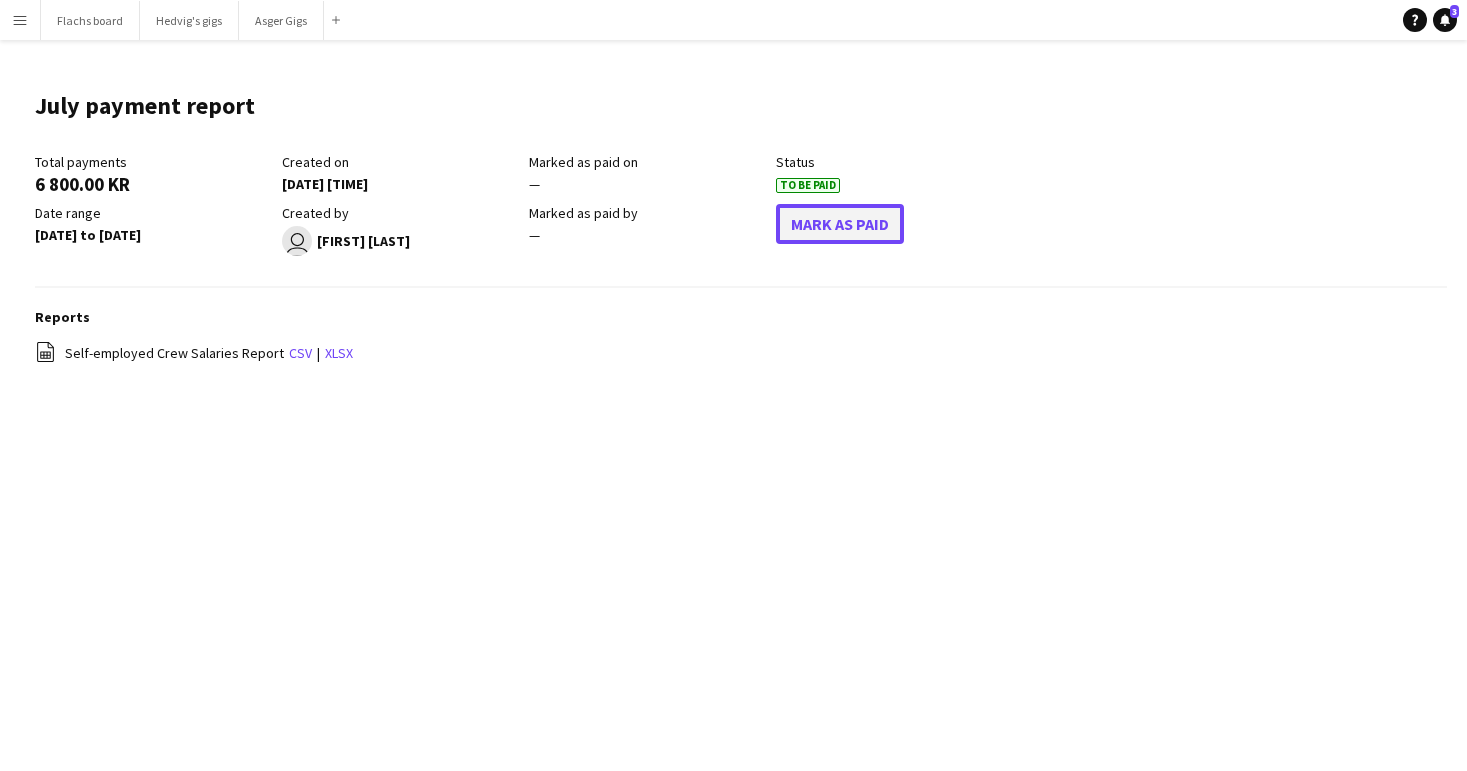 click on "Mark As Paid" 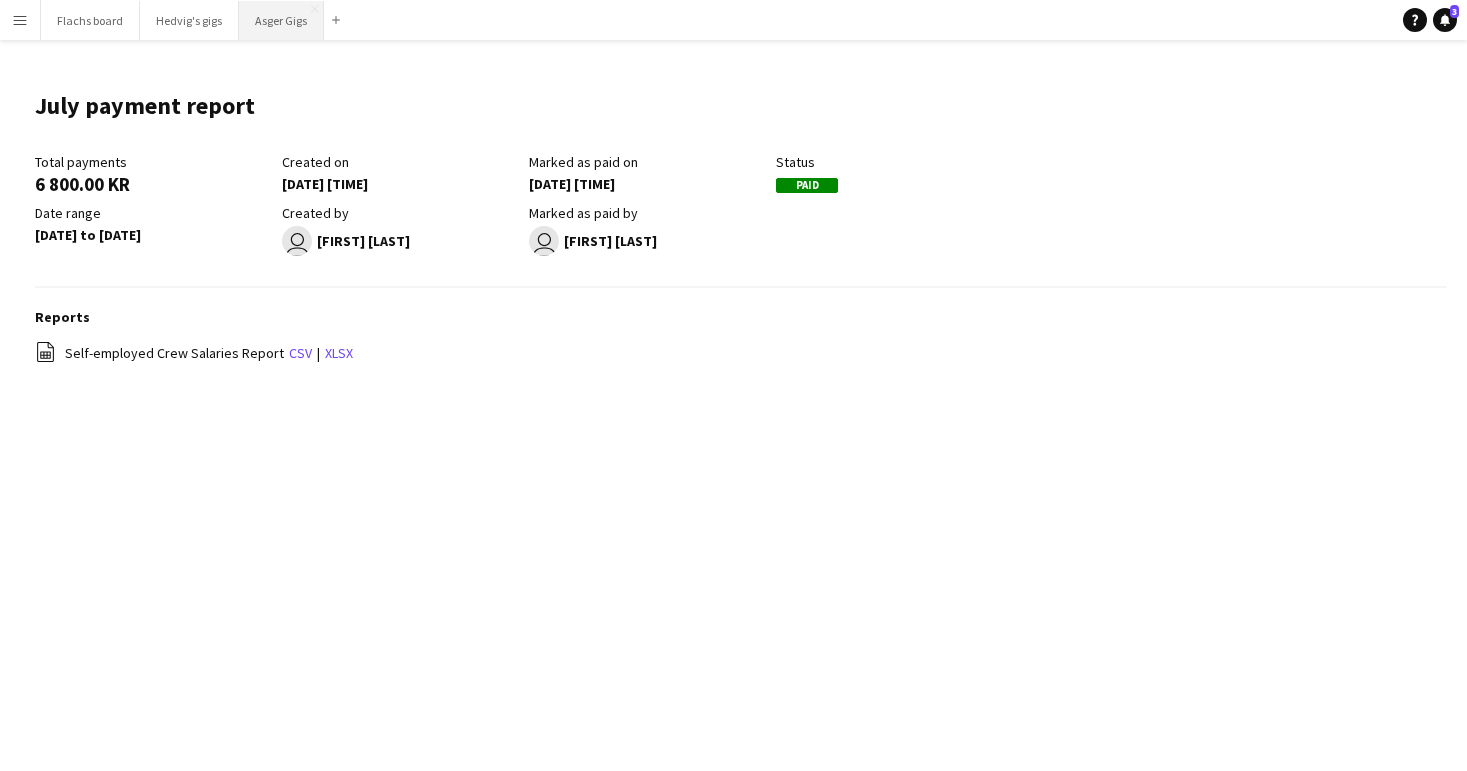 click on "Asger Gigs
Close" at bounding box center (281, 20) 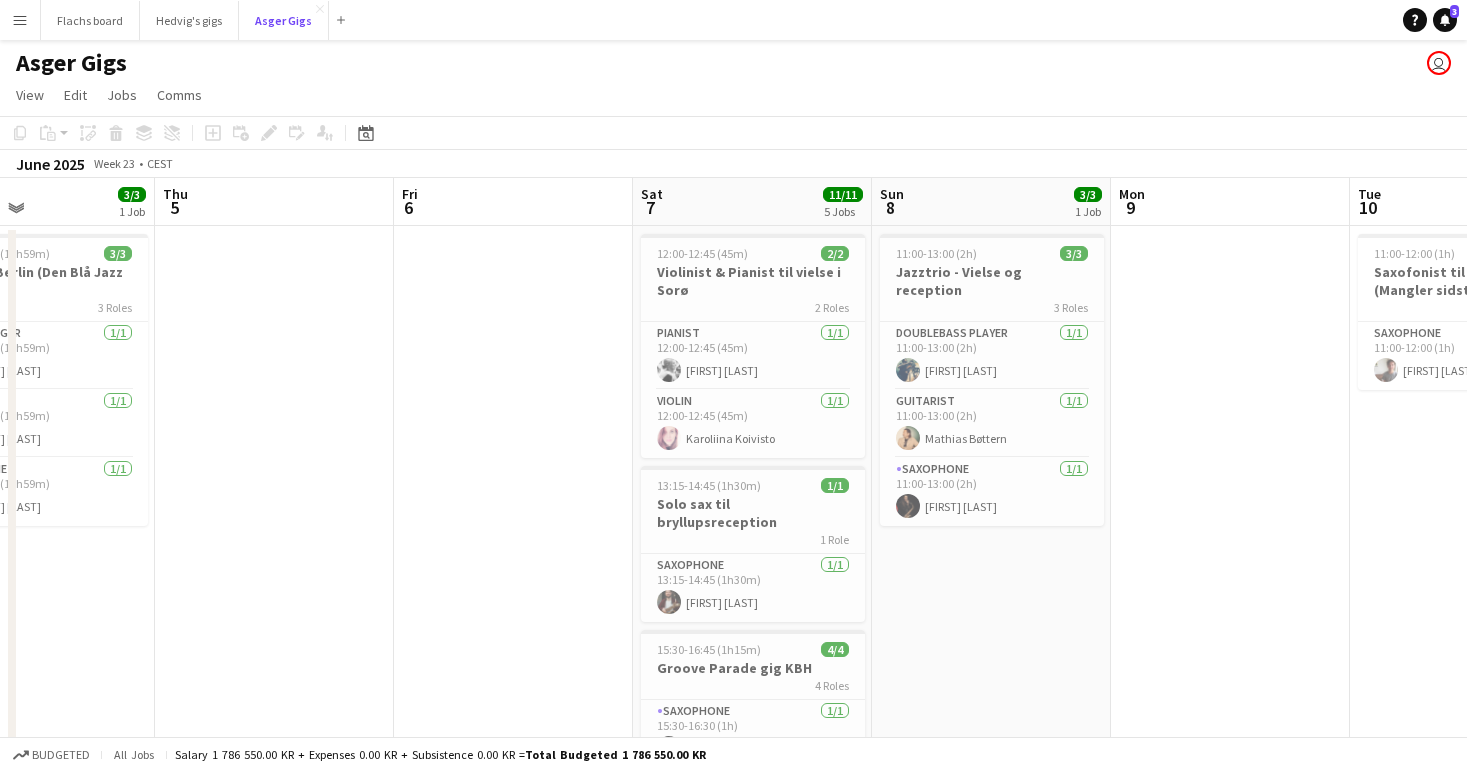 scroll, scrollTop: 0, scrollLeft: 584, axis: horizontal 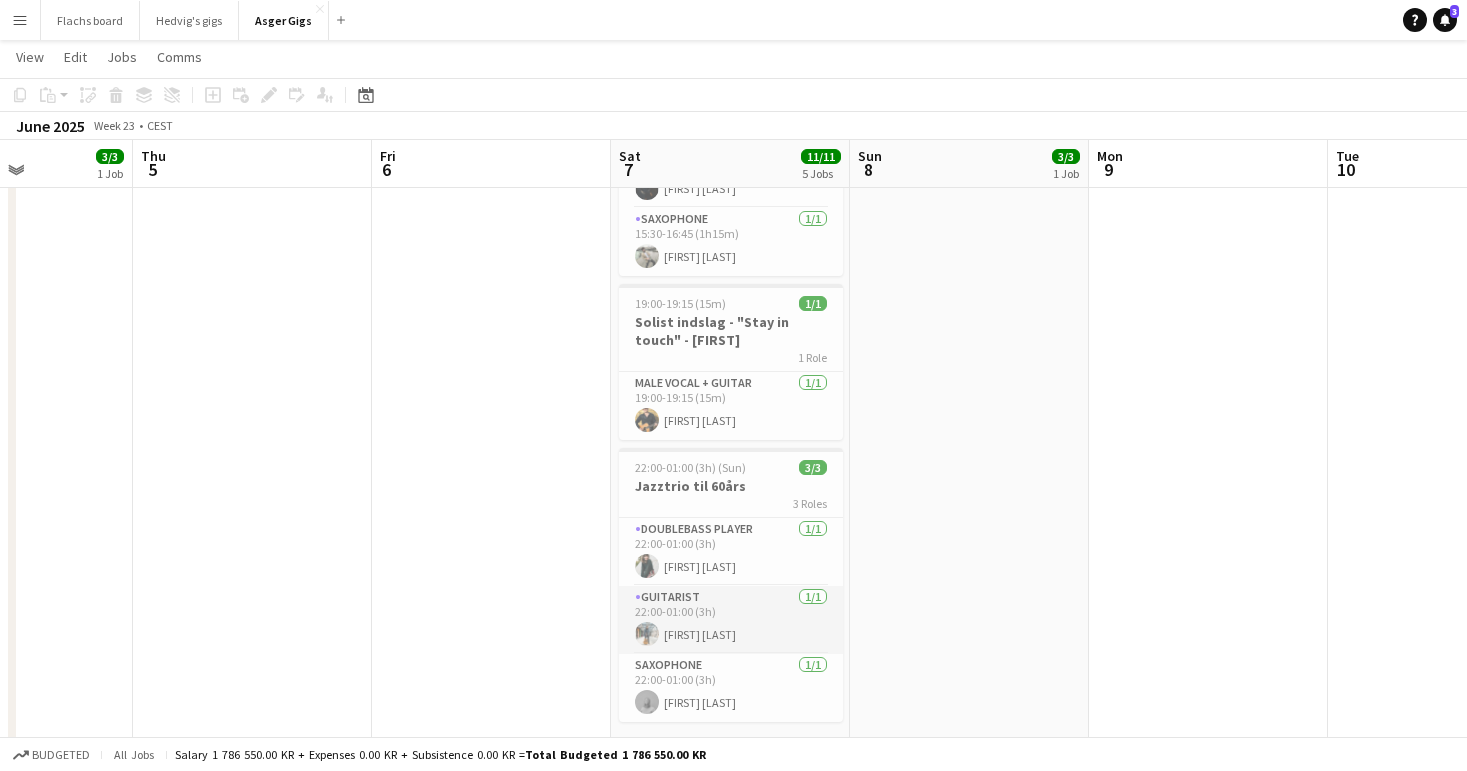 click on "Guitarist   1/1   [TIME]
[FIRST] [LAST]" at bounding box center (731, 620) 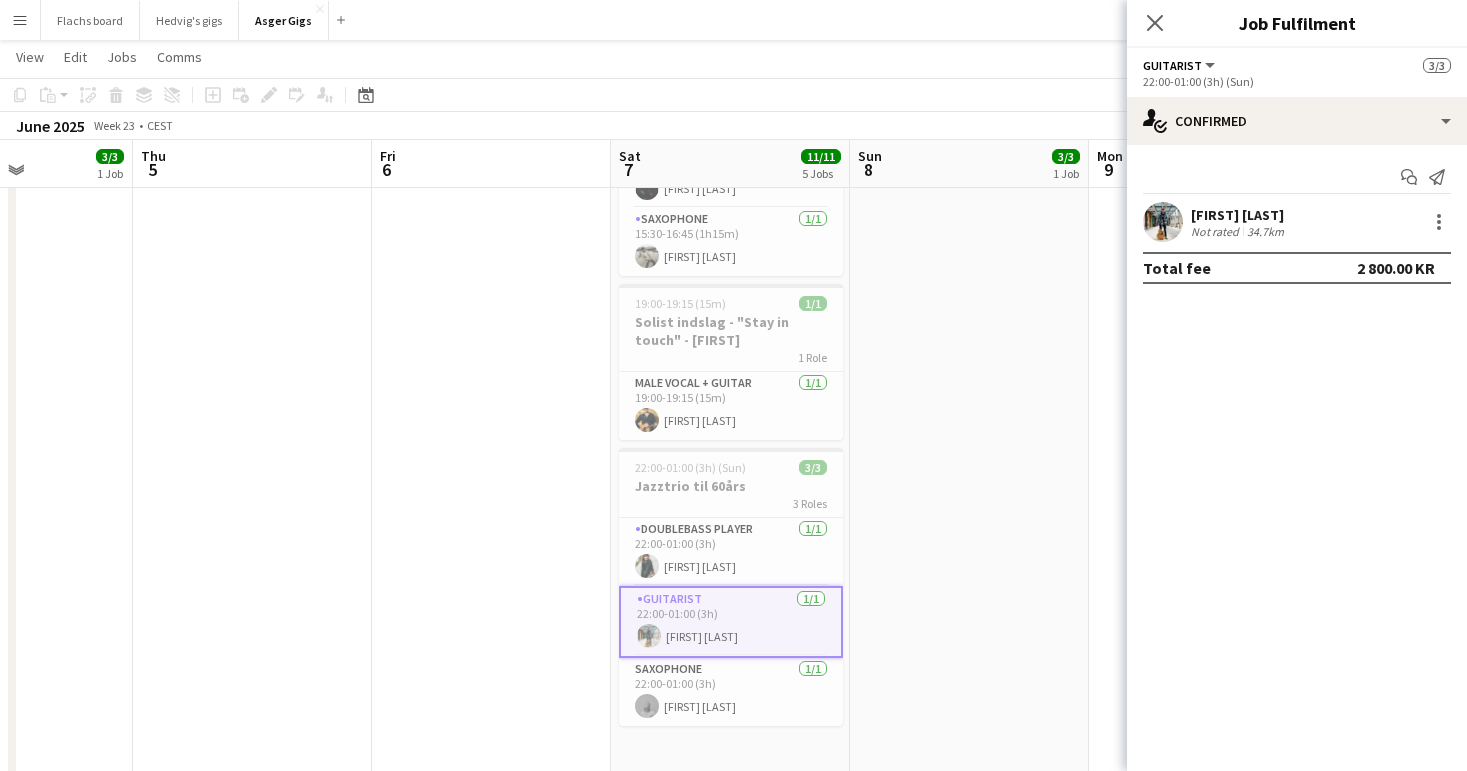 click at bounding box center [491, 801] 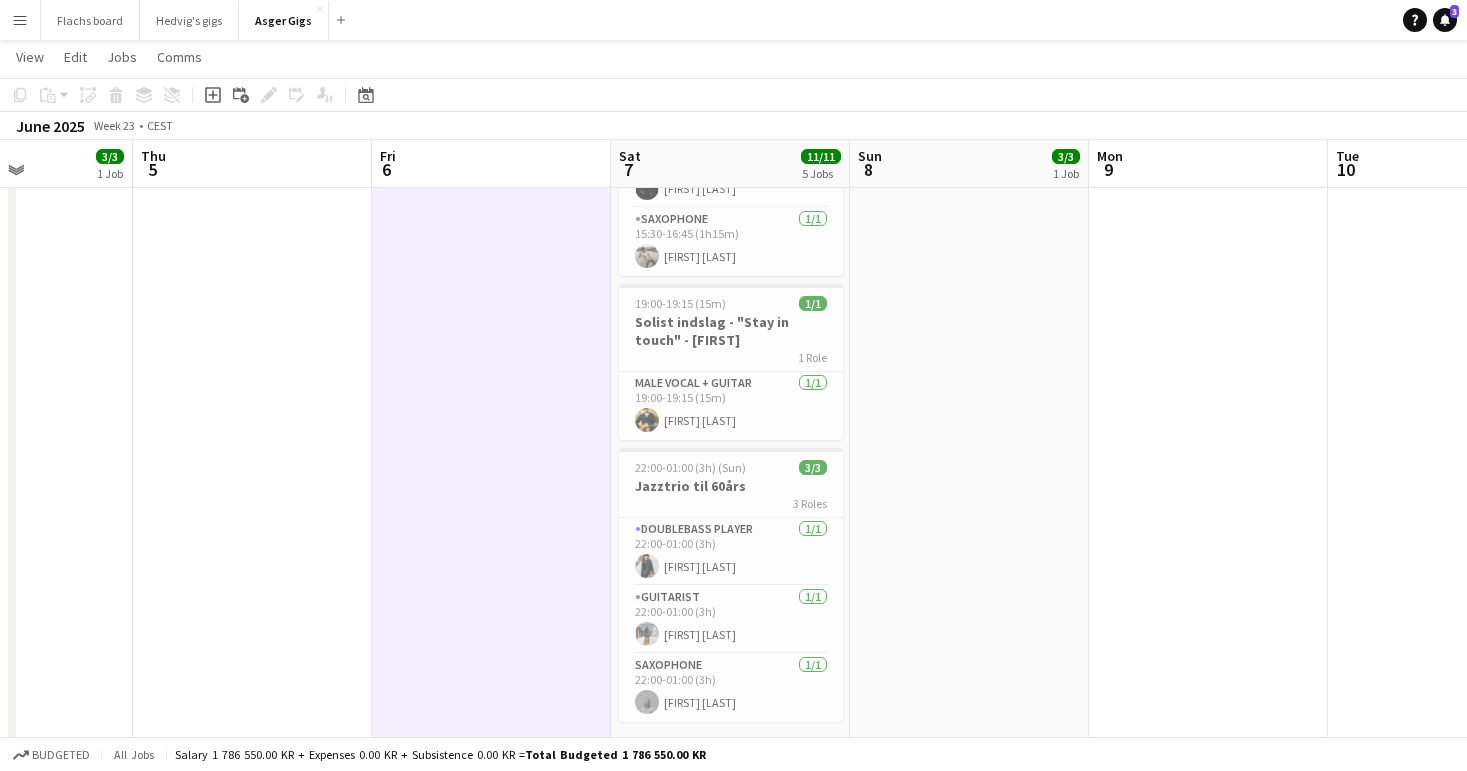 click on "Menu" at bounding box center (20, 20) 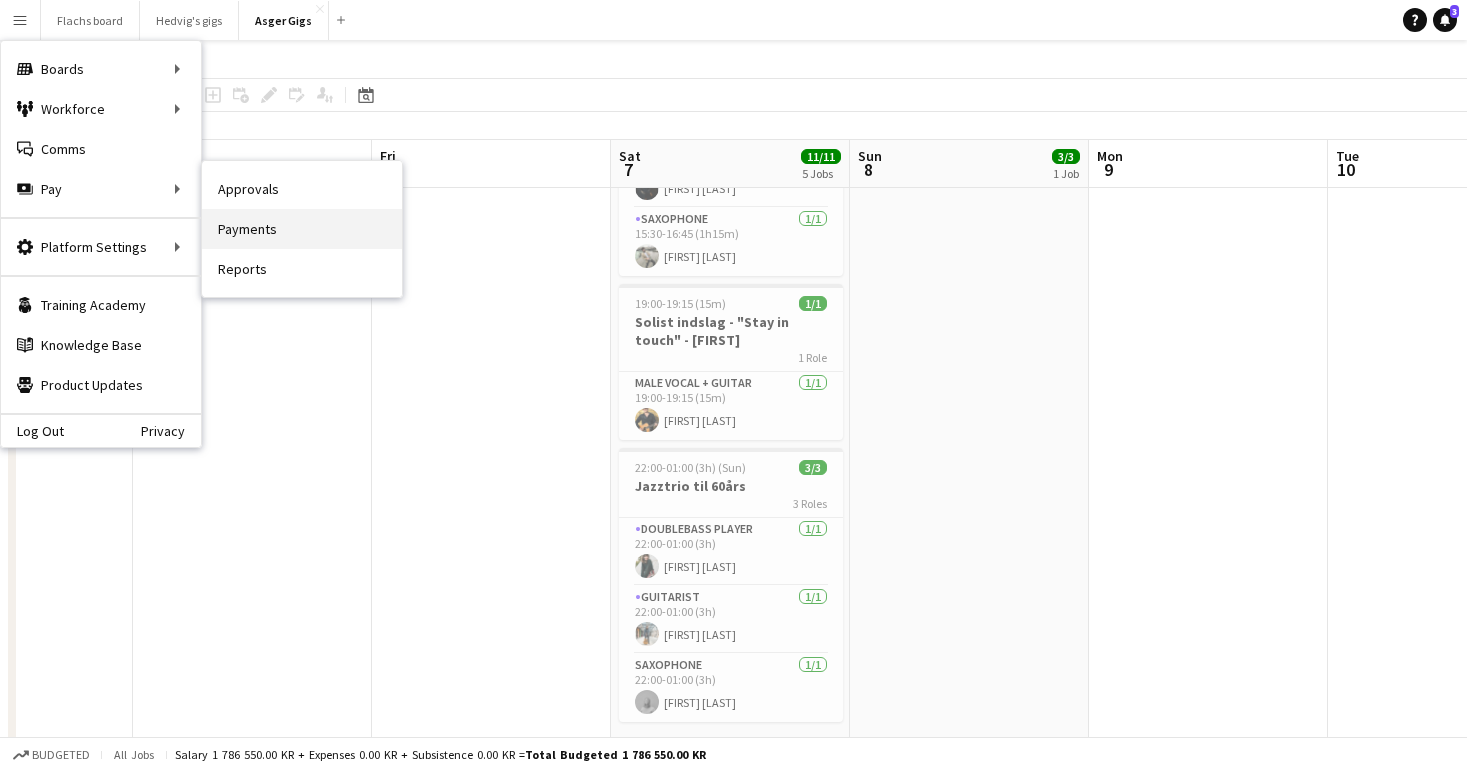 click on "Payments" at bounding box center [302, 229] 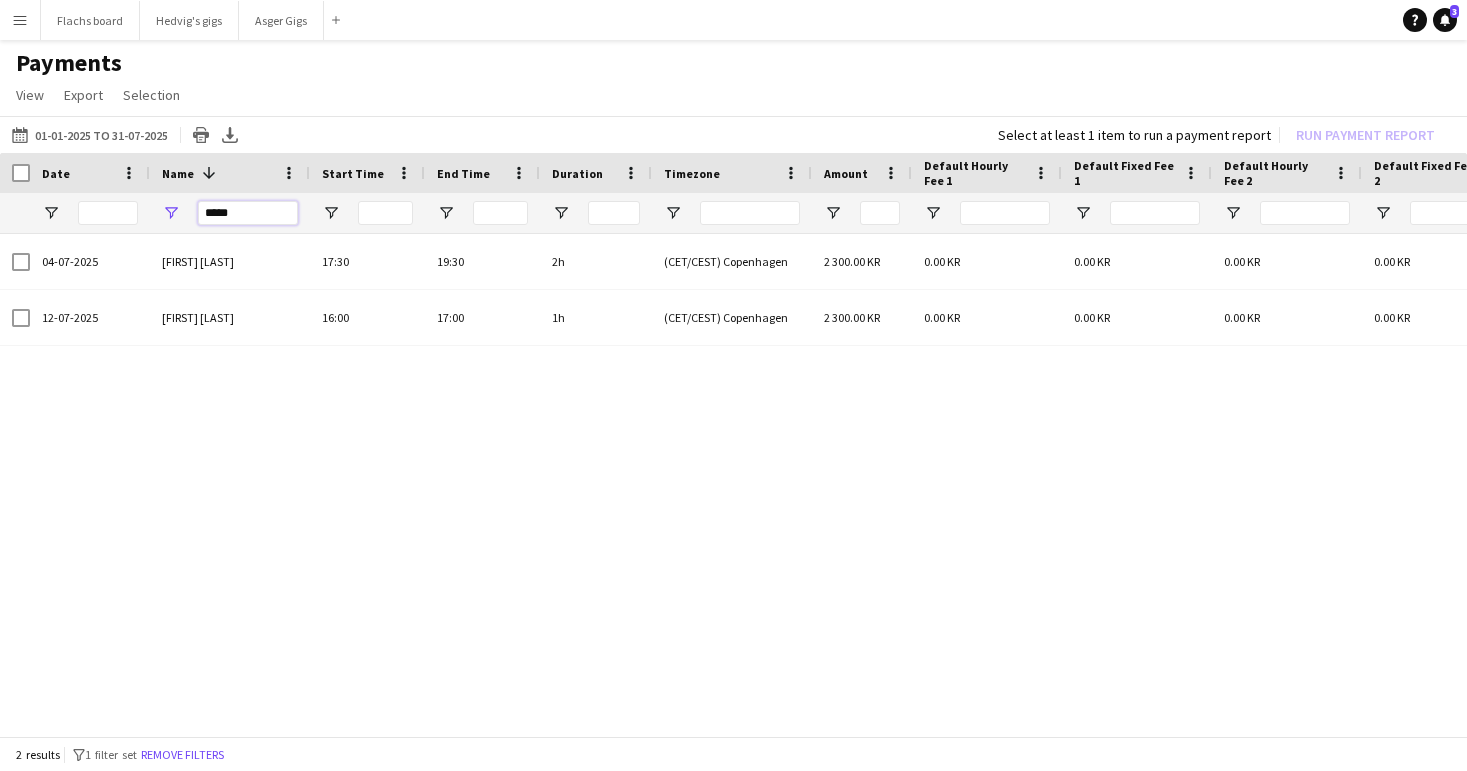 click on "*****" at bounding box center (248, 213) 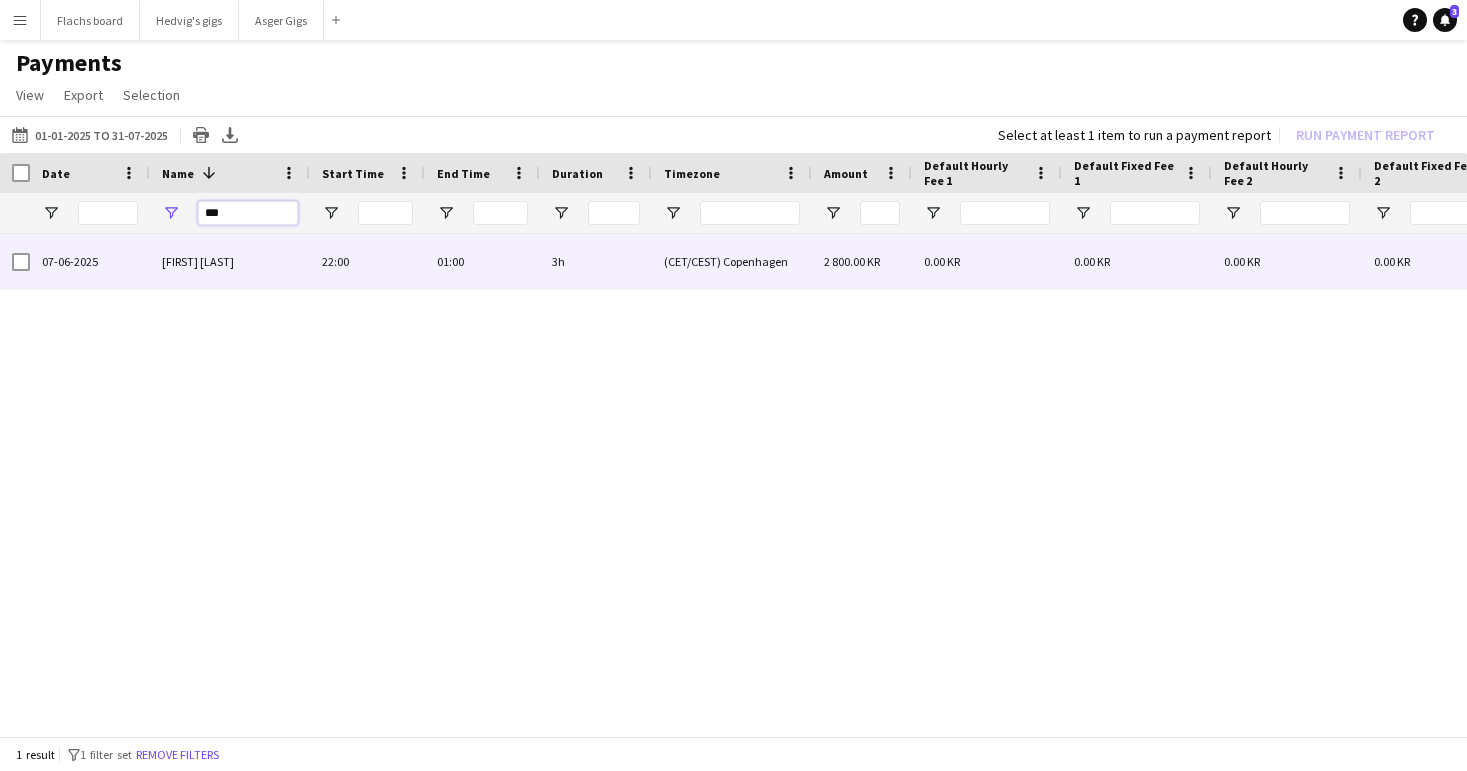 type on "***" 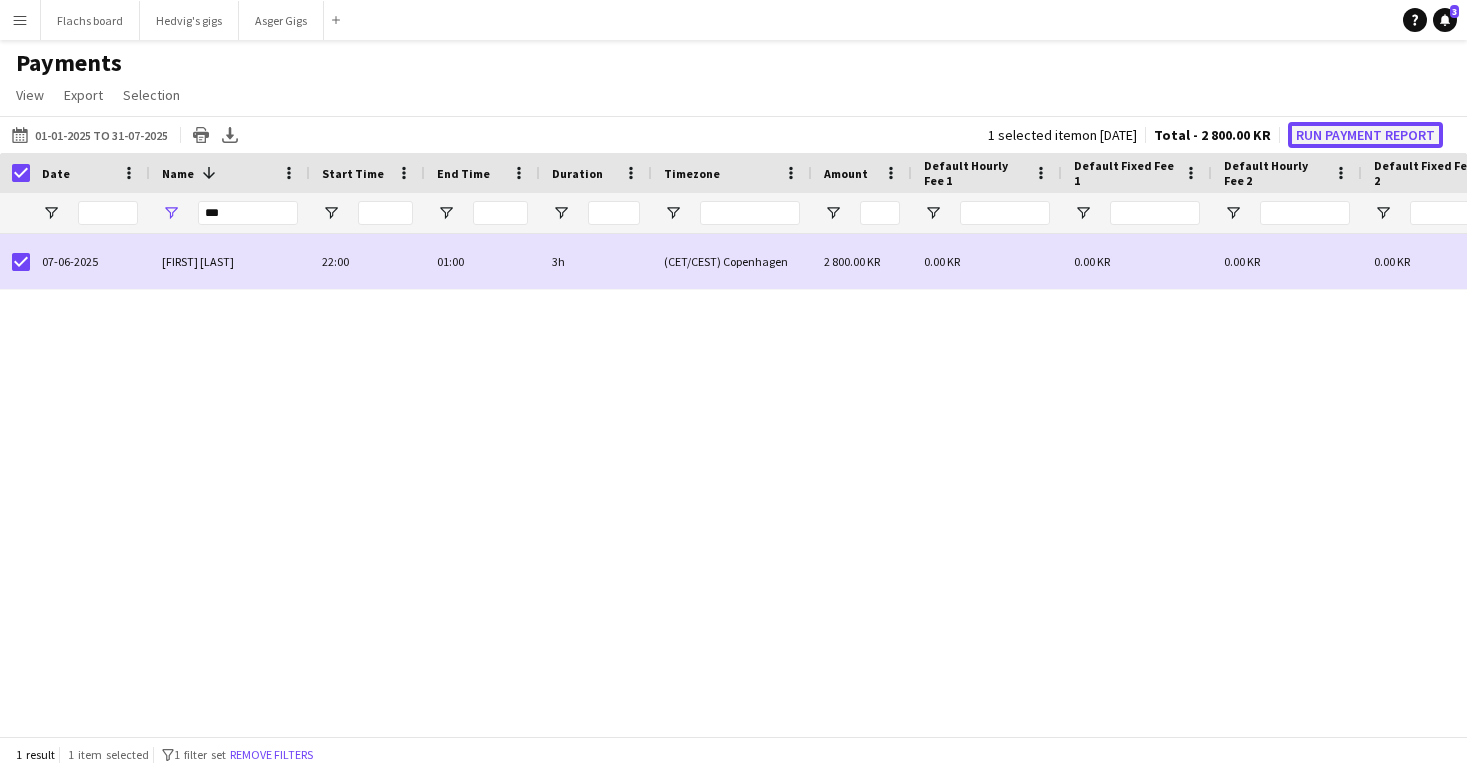 click on "Run Payment Report" 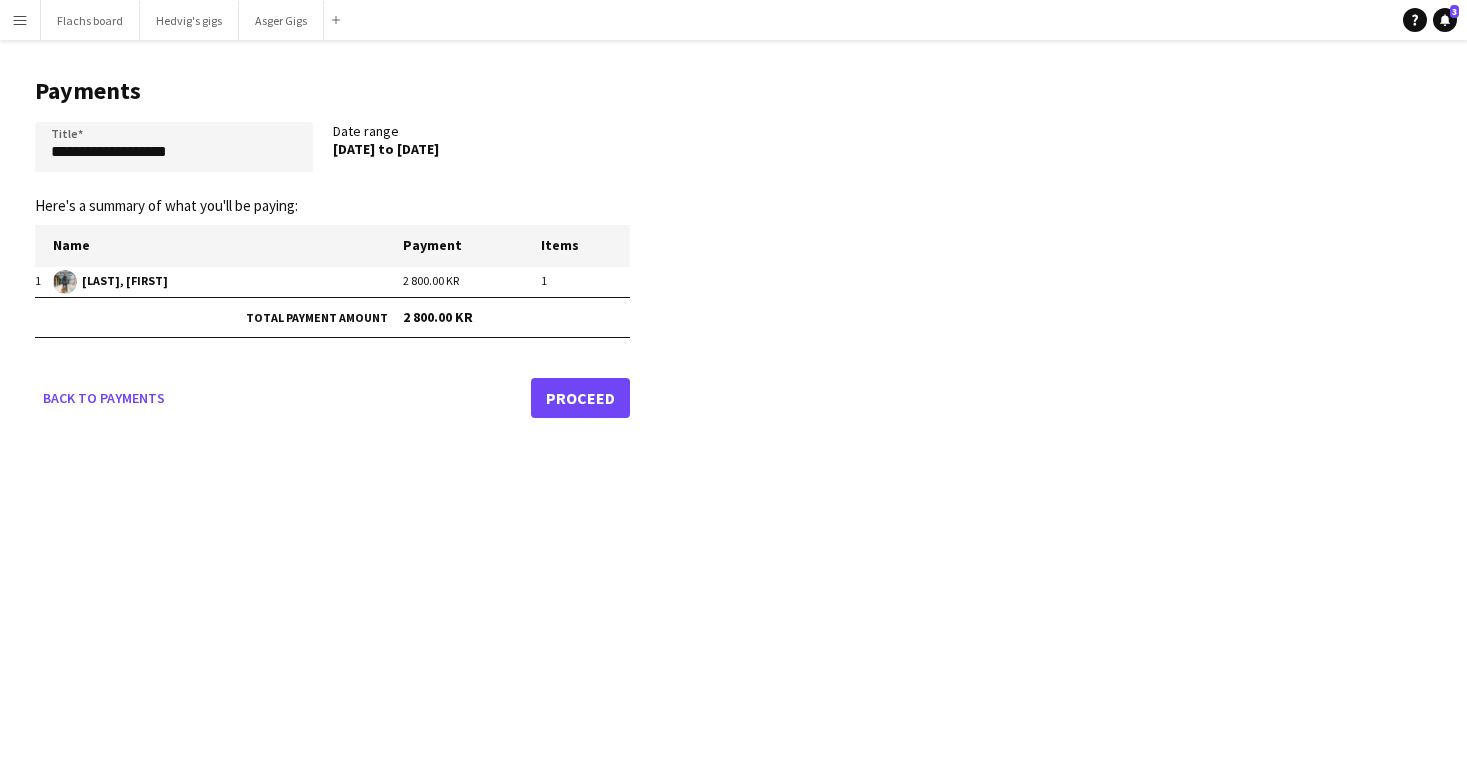 click on "Proceed" 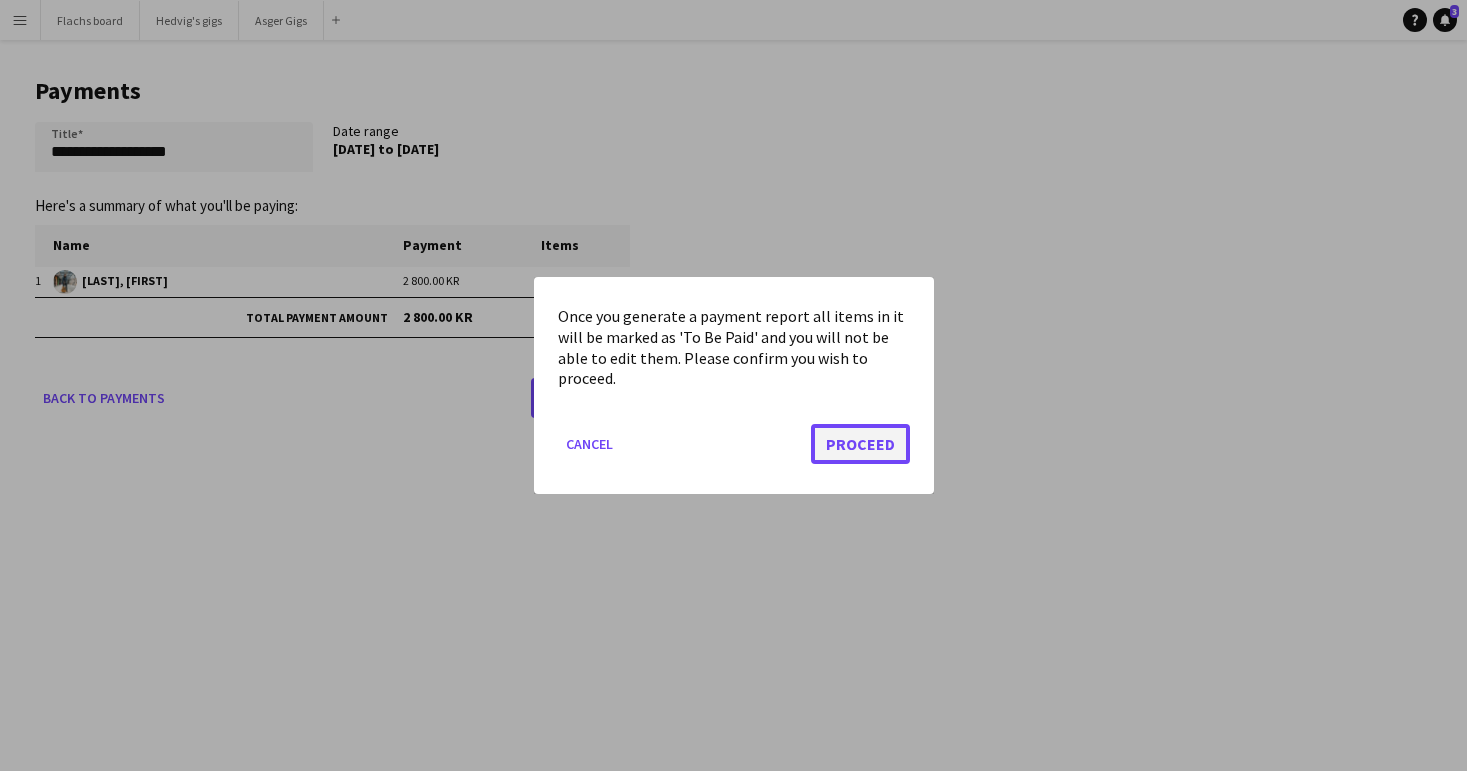 click on "Proceed" 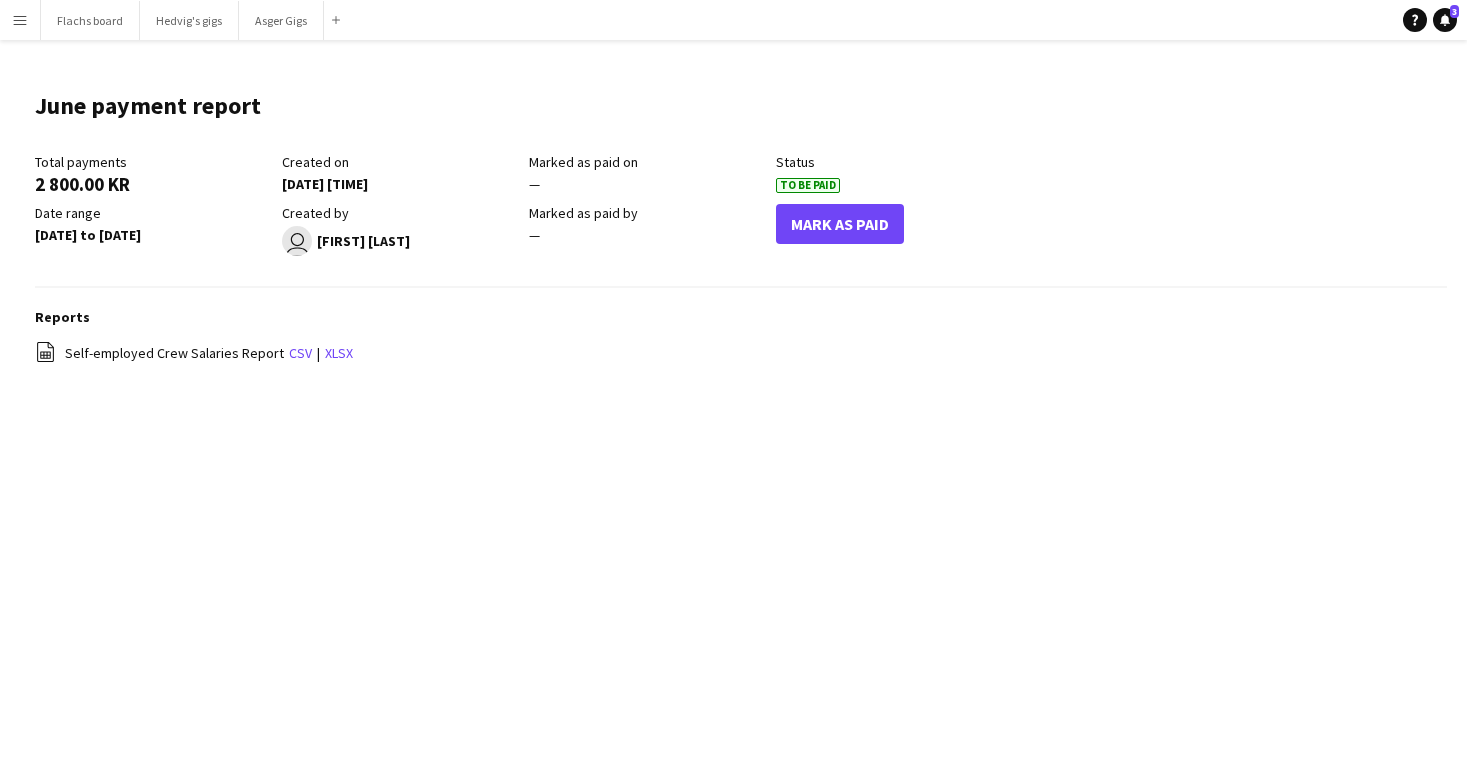 click on "Total payments   [CURRENCY]   Created on   [DATE] [TIME]   Marked as paid on  —  Status   To Be Paid   Date range   [DATE] to [DATE]   Created by
user
[FIRST] [LAST]   Marked as paid by  —  Mark As Paid" 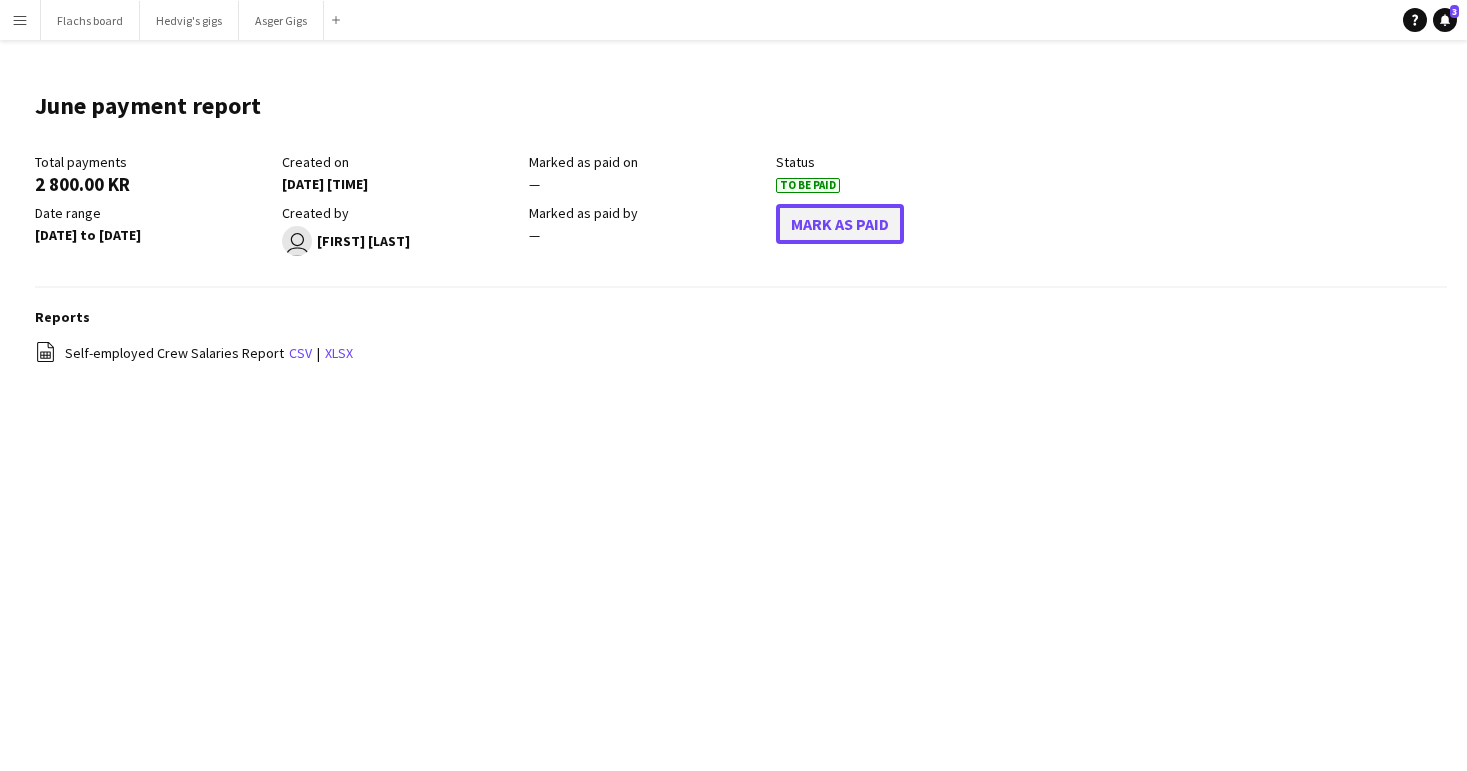 click on "Mark As Paid" 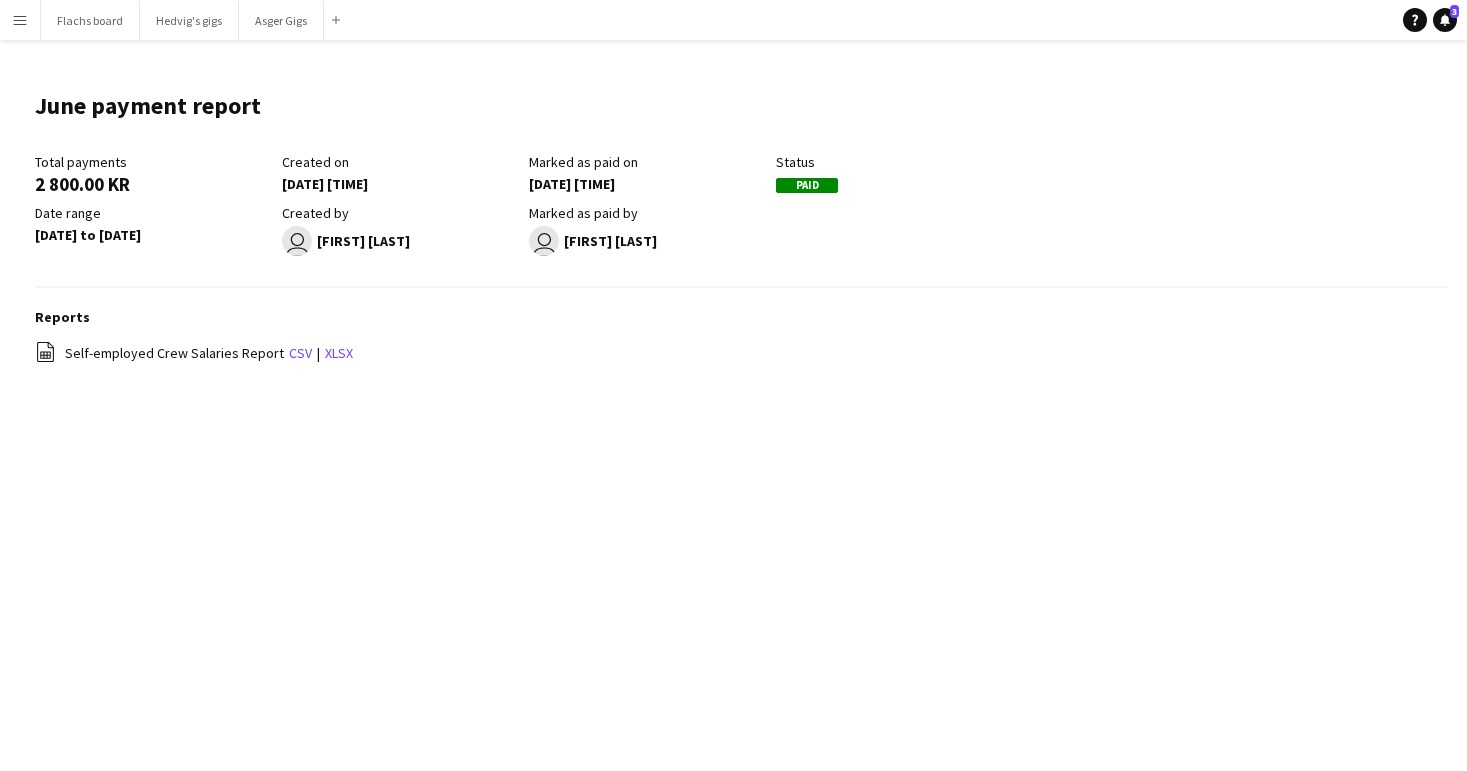 click on "Menu" at bounding box center [20, 20] 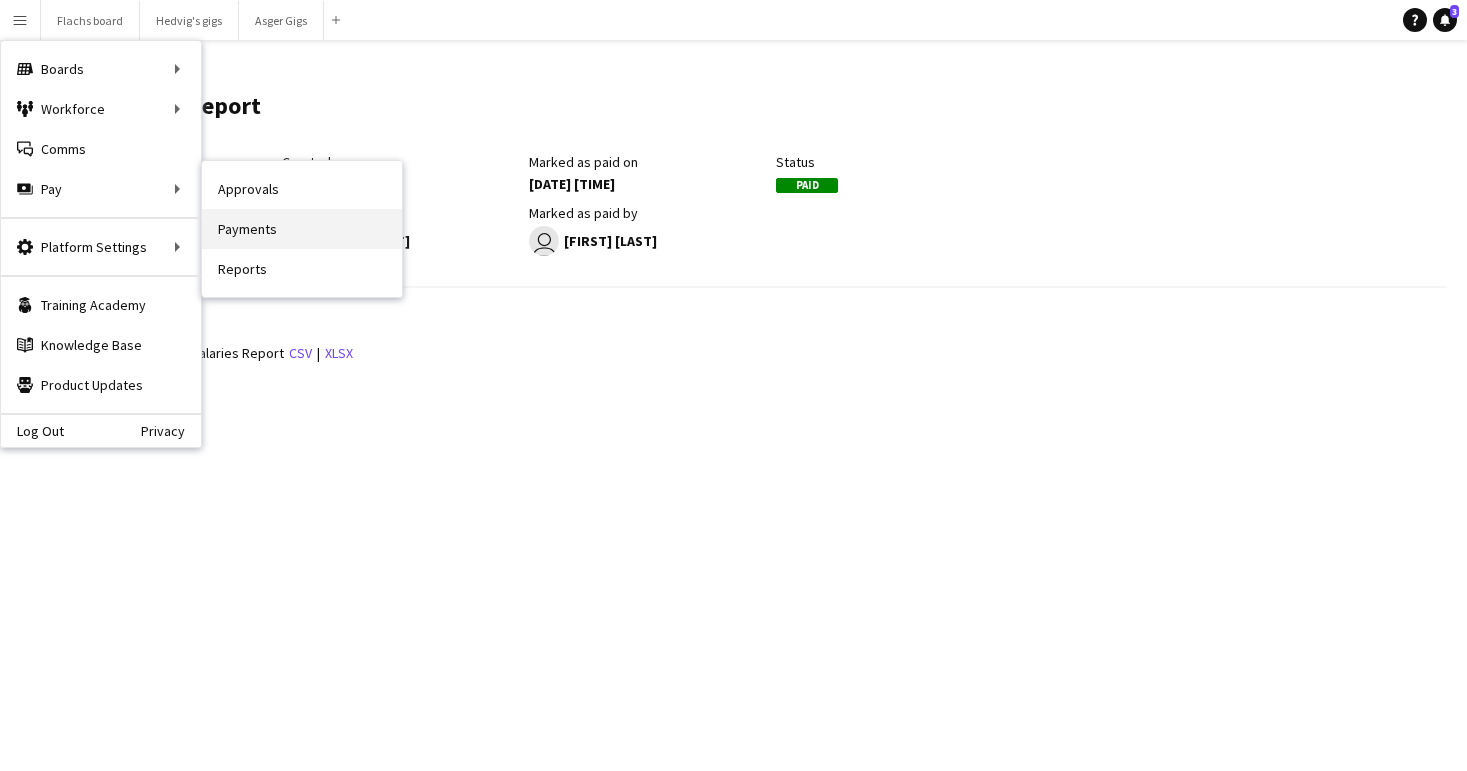 click on "Payments" at bounding box center (302, 229) 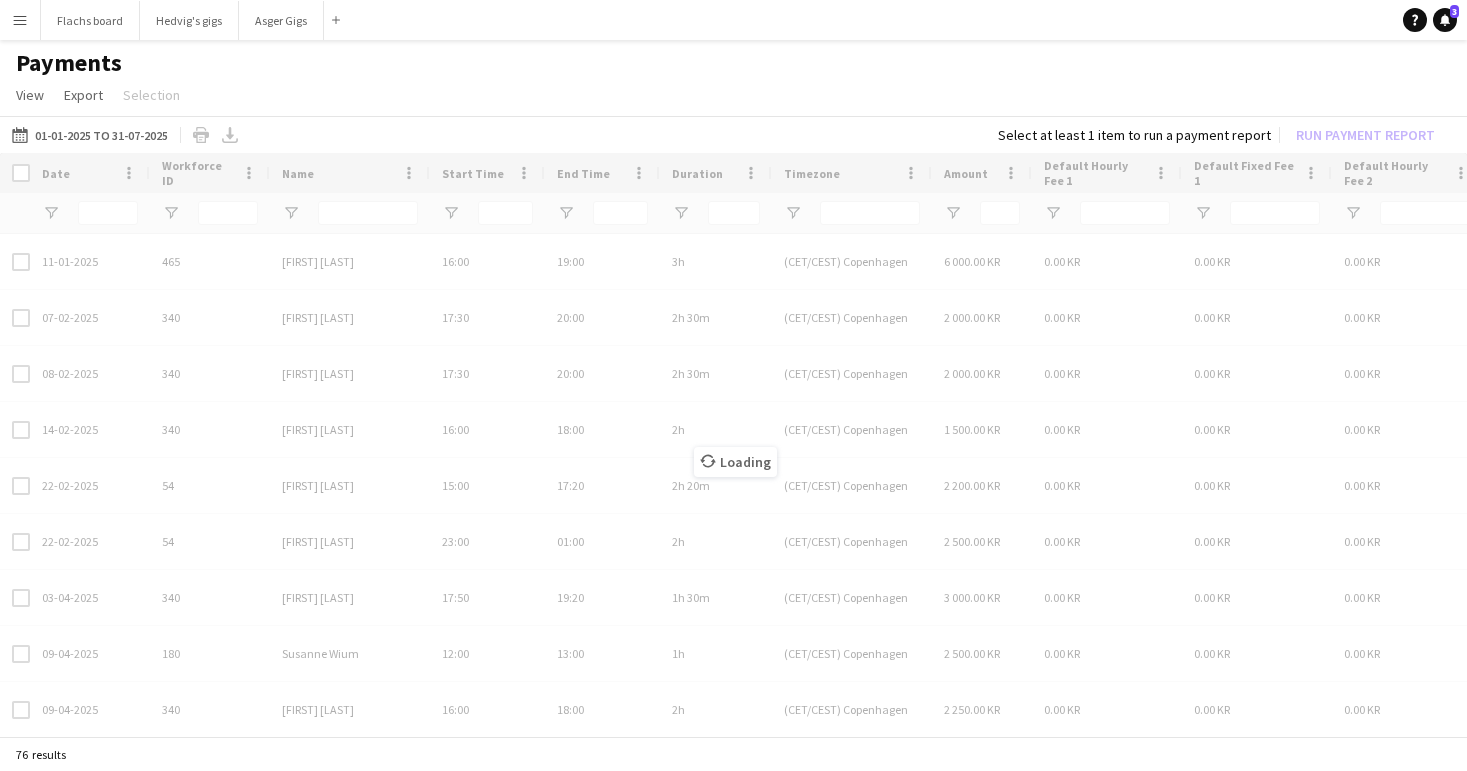 type on "***" 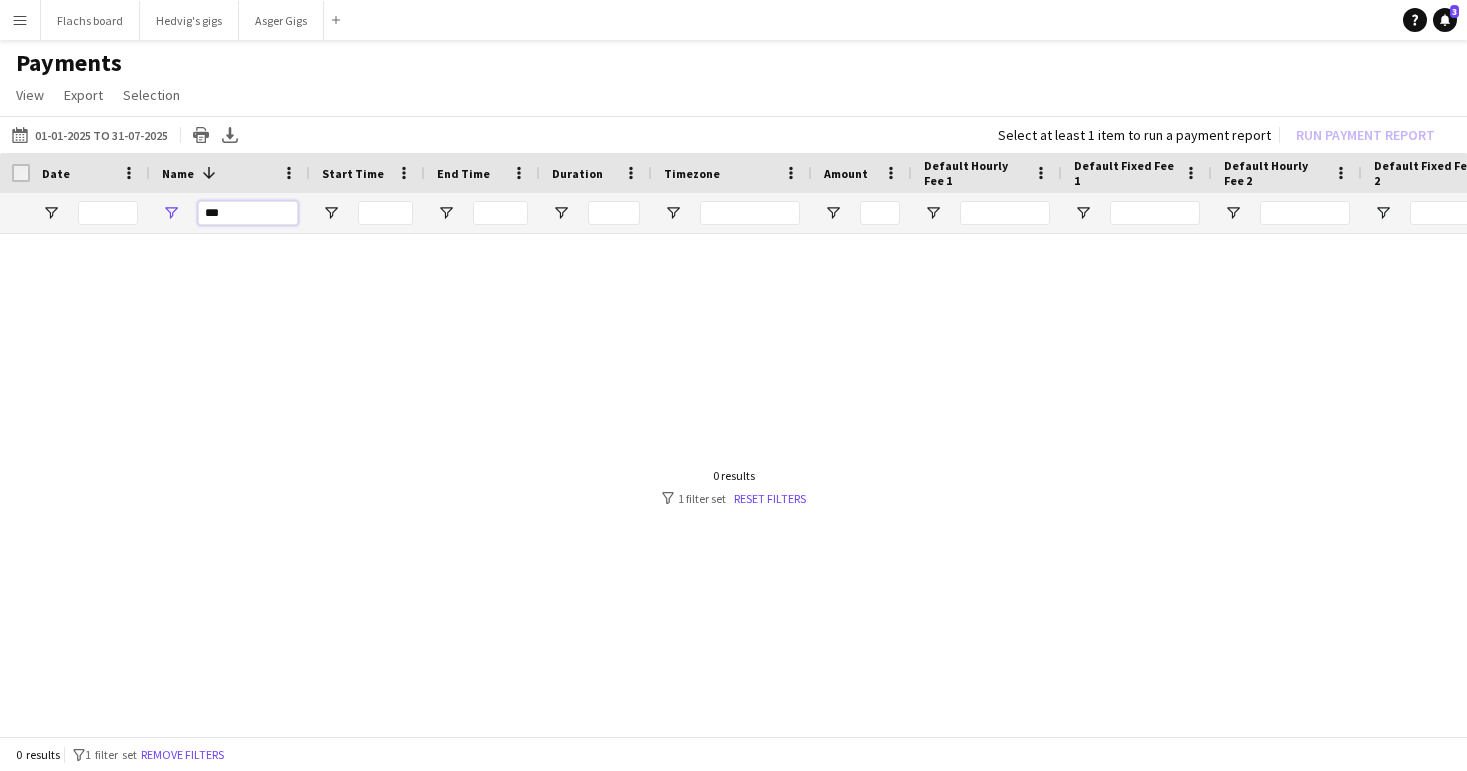 click on "***" at bounding box center [248, 213] 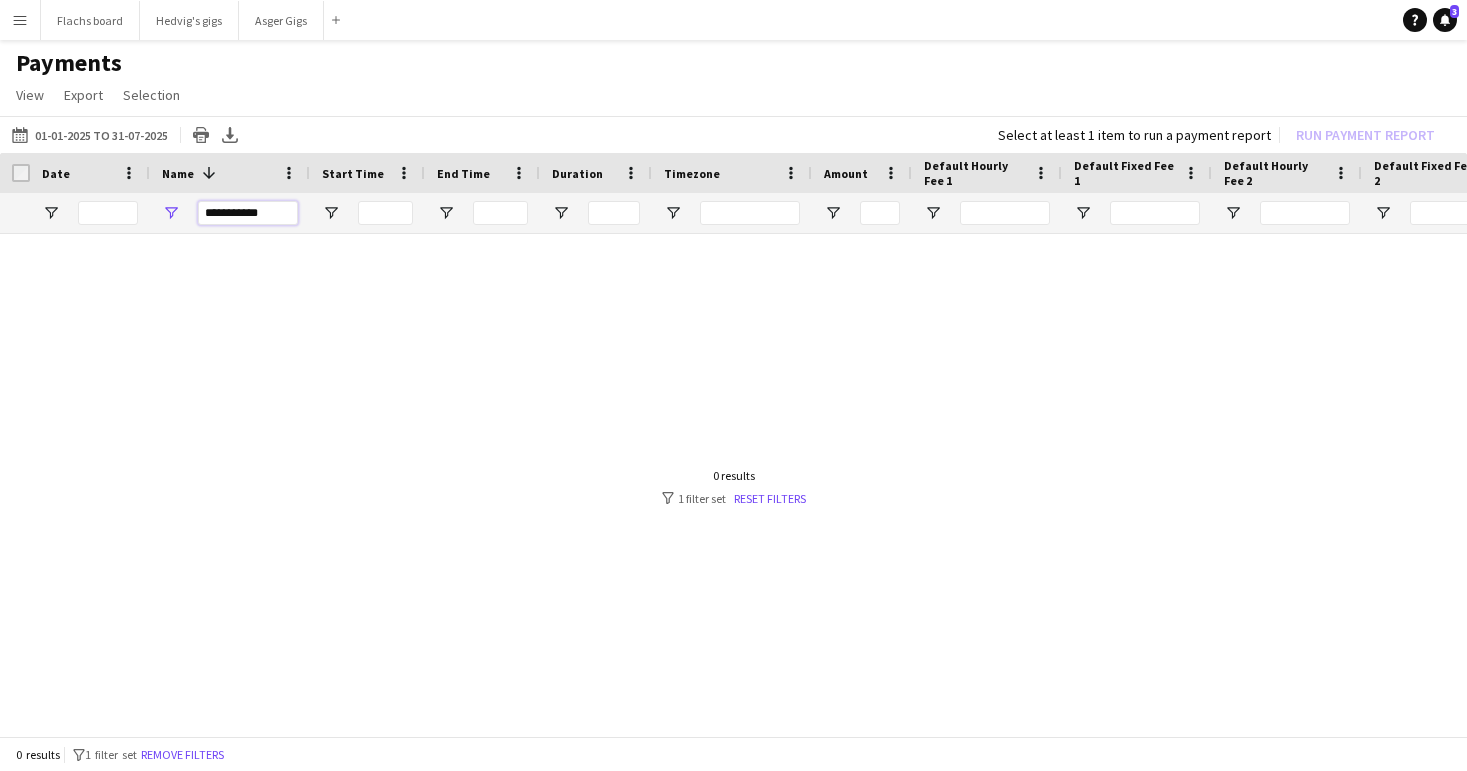 click on "**********" at bounding box center (248, 213) 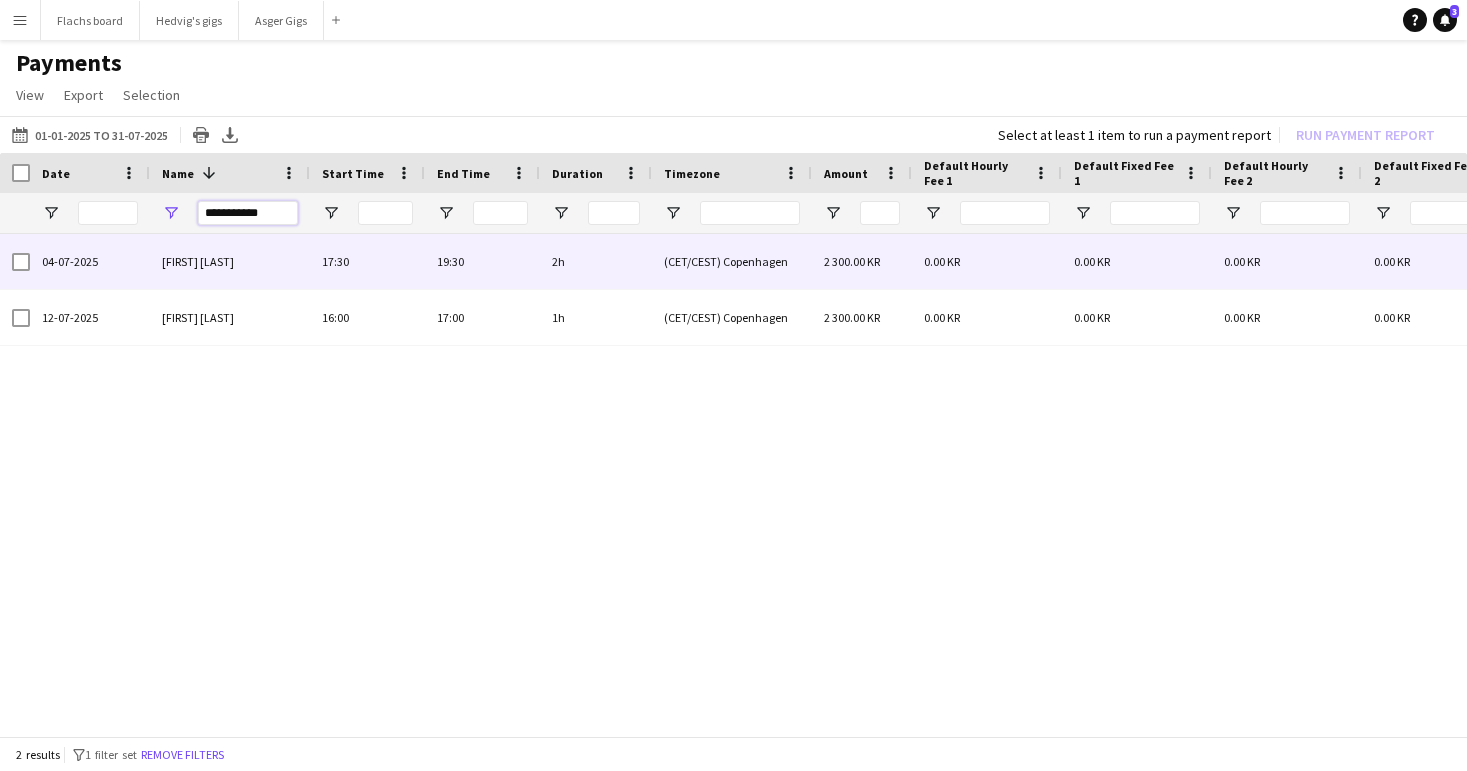 type on "**********" 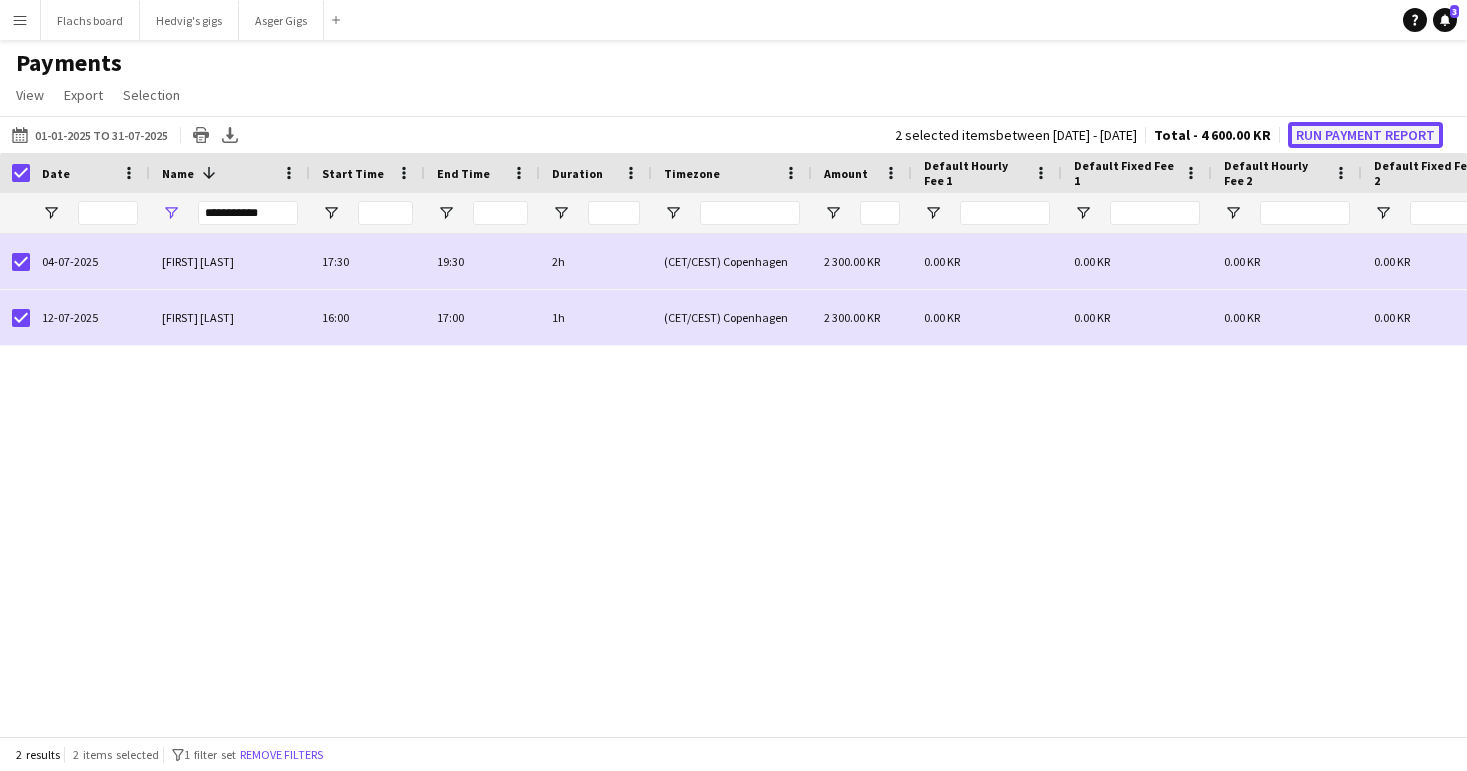 click on "Run Payment Report" 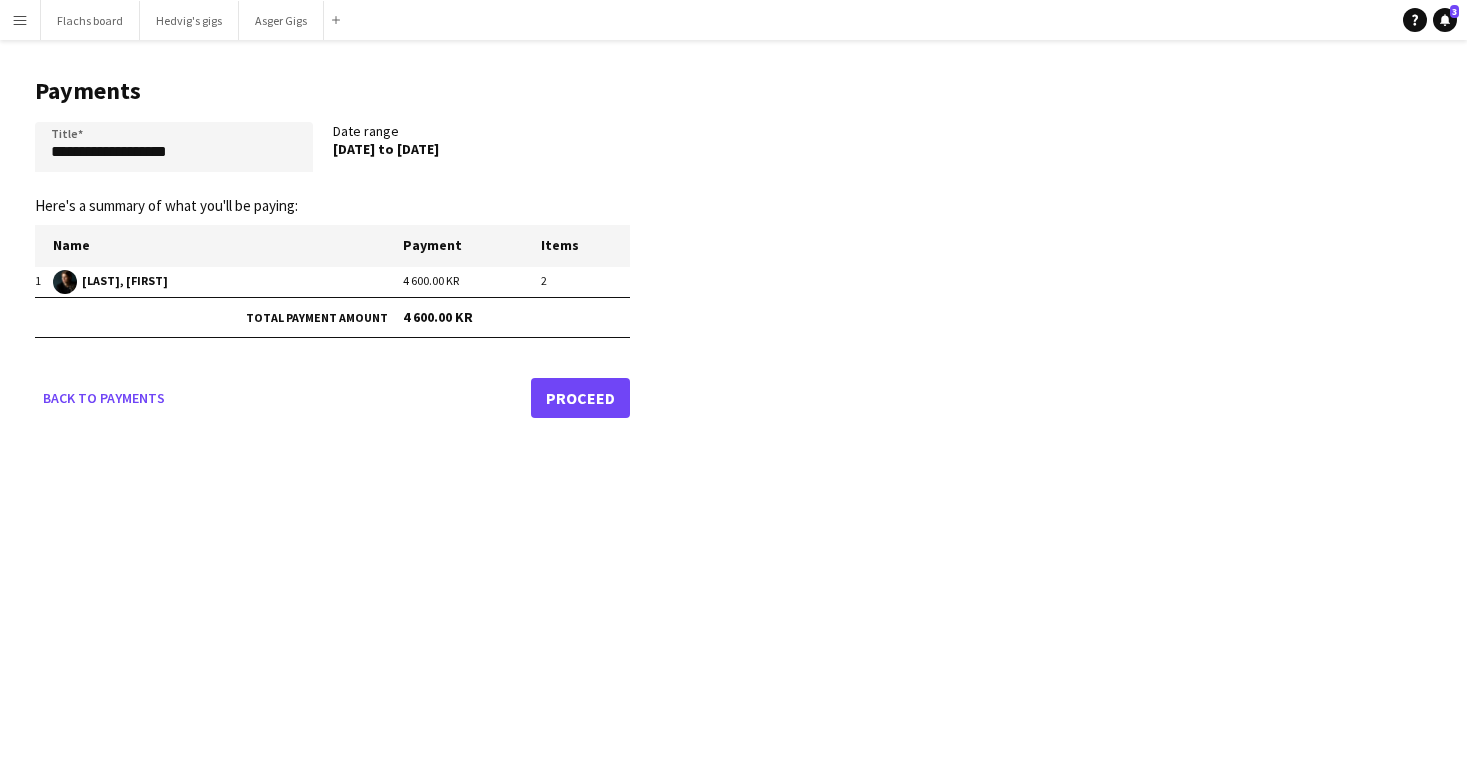 click on "Proceed" 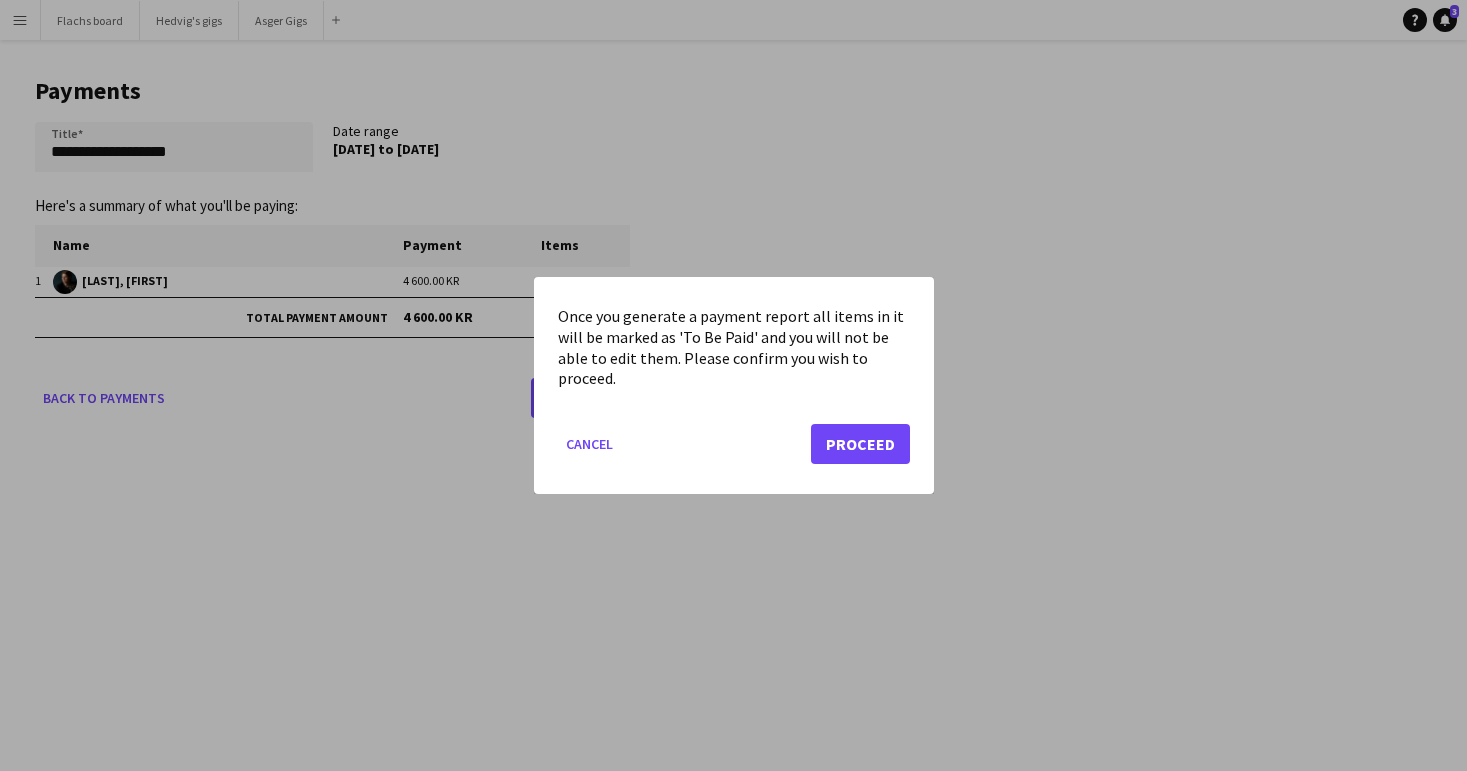 click on "Cancel   Proceed" 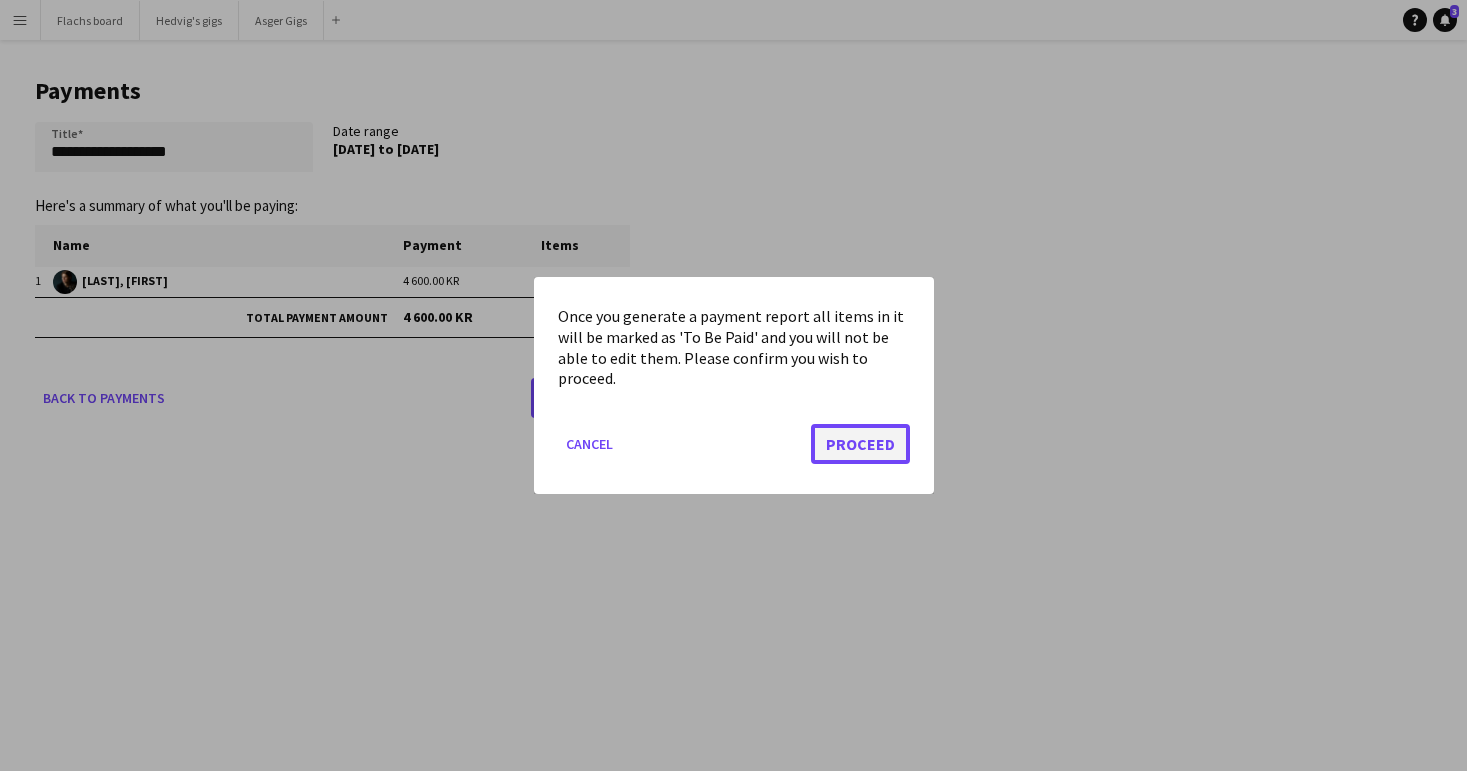 click on "Proceed" 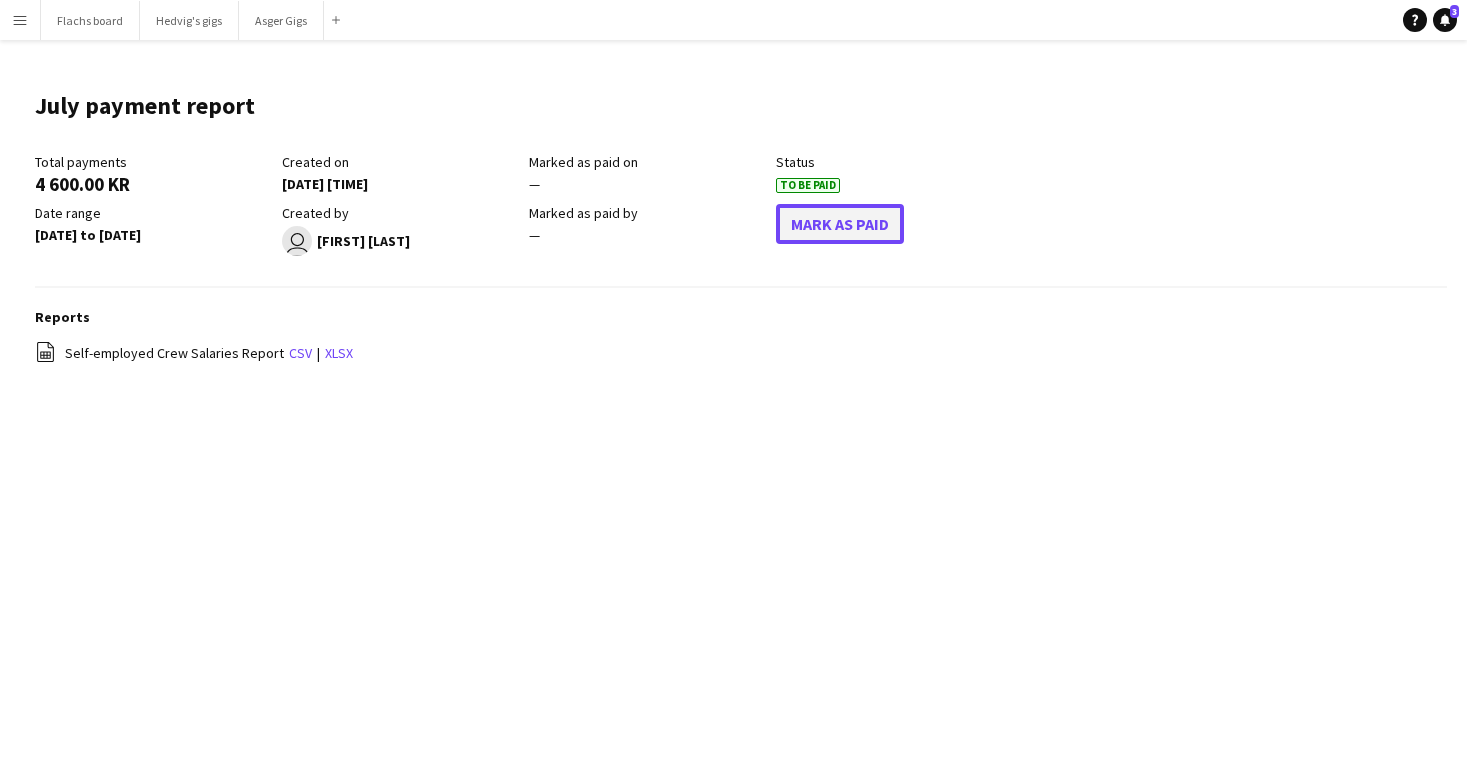 click on "Mark As Paid" 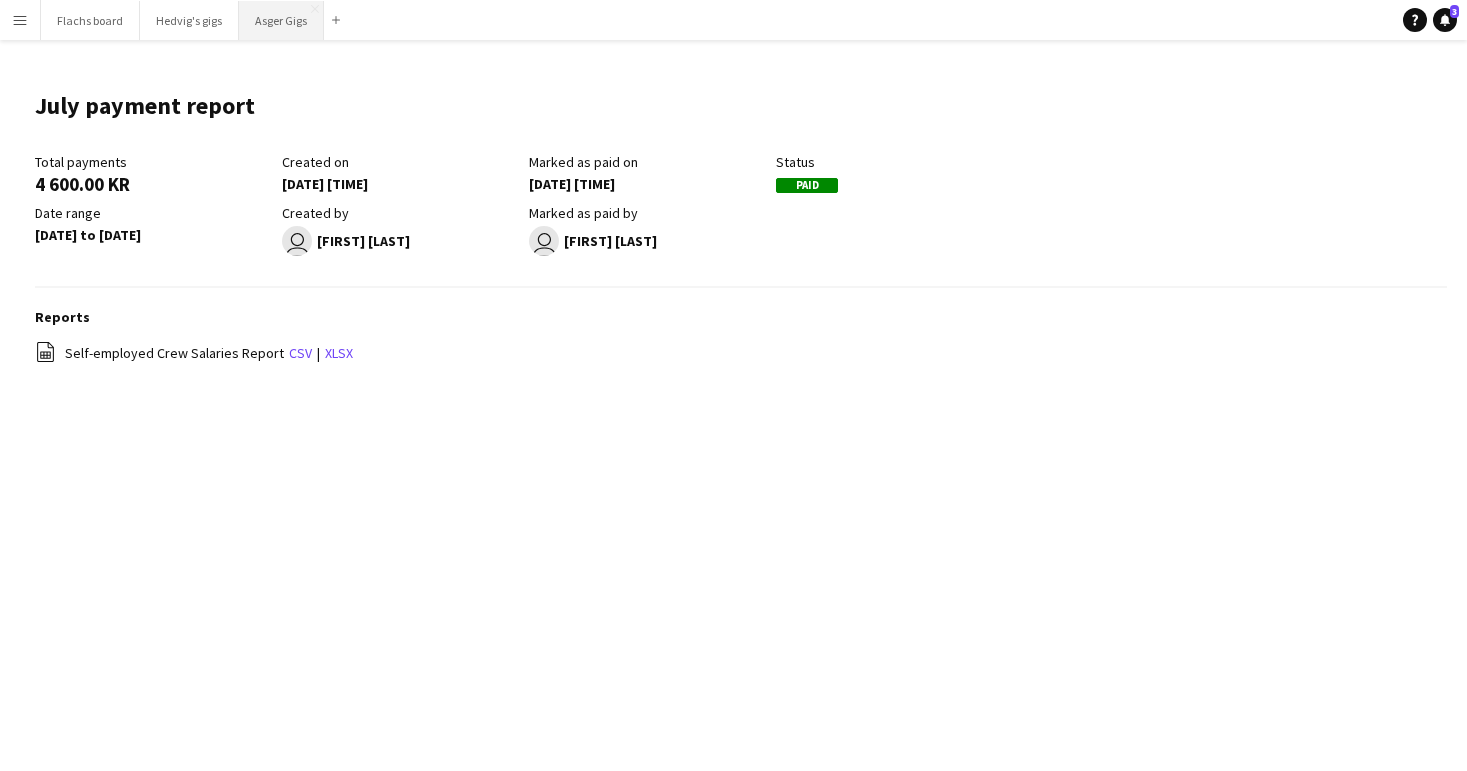 click on "Asger Gigs
Close" at bounding box center (281, 20) 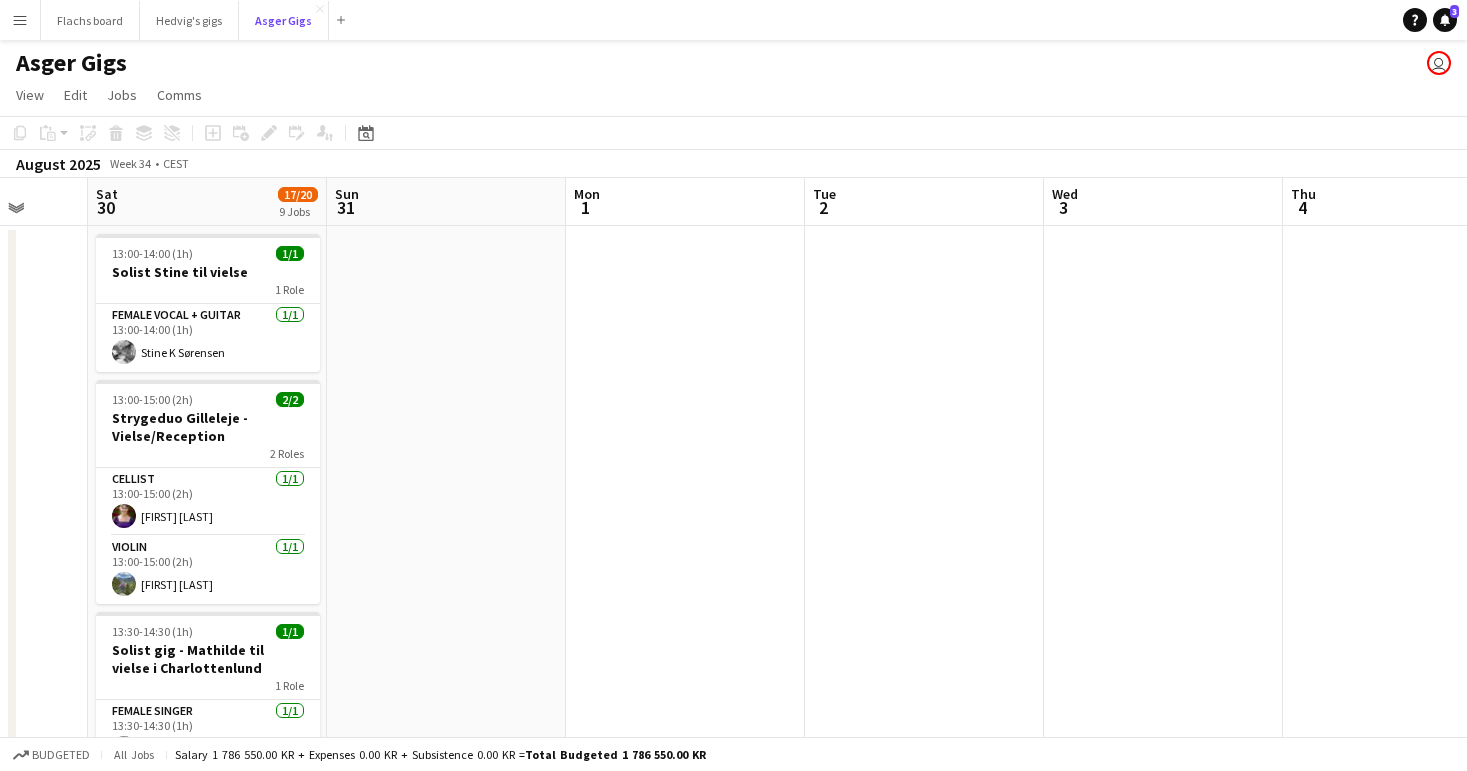 scroll, scrollTop: 0, scrollLeft: 533, axis: horizontal 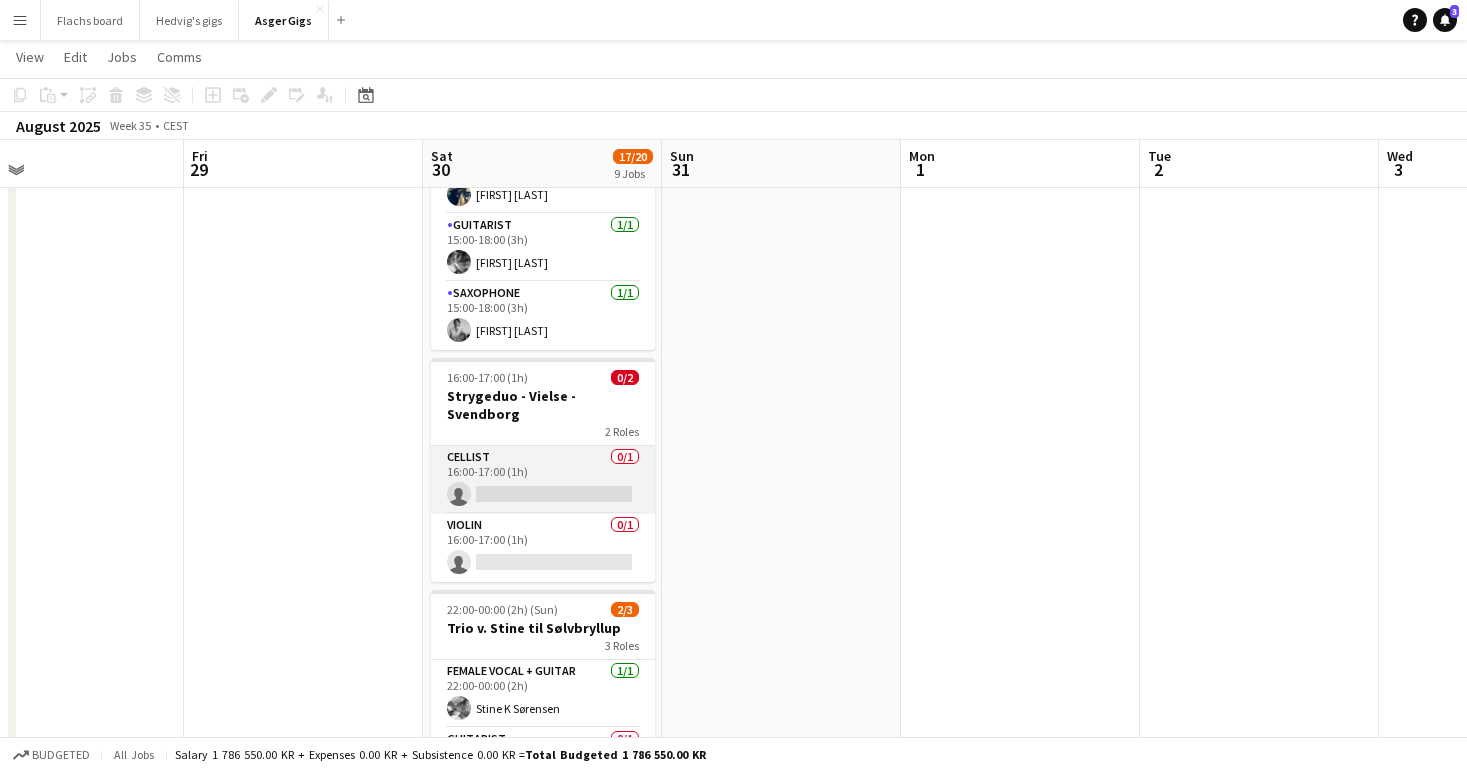 click on "Cellist   0/1   [TIME] (1h)
single-neutral-actions" at bounding box center [543, 480] 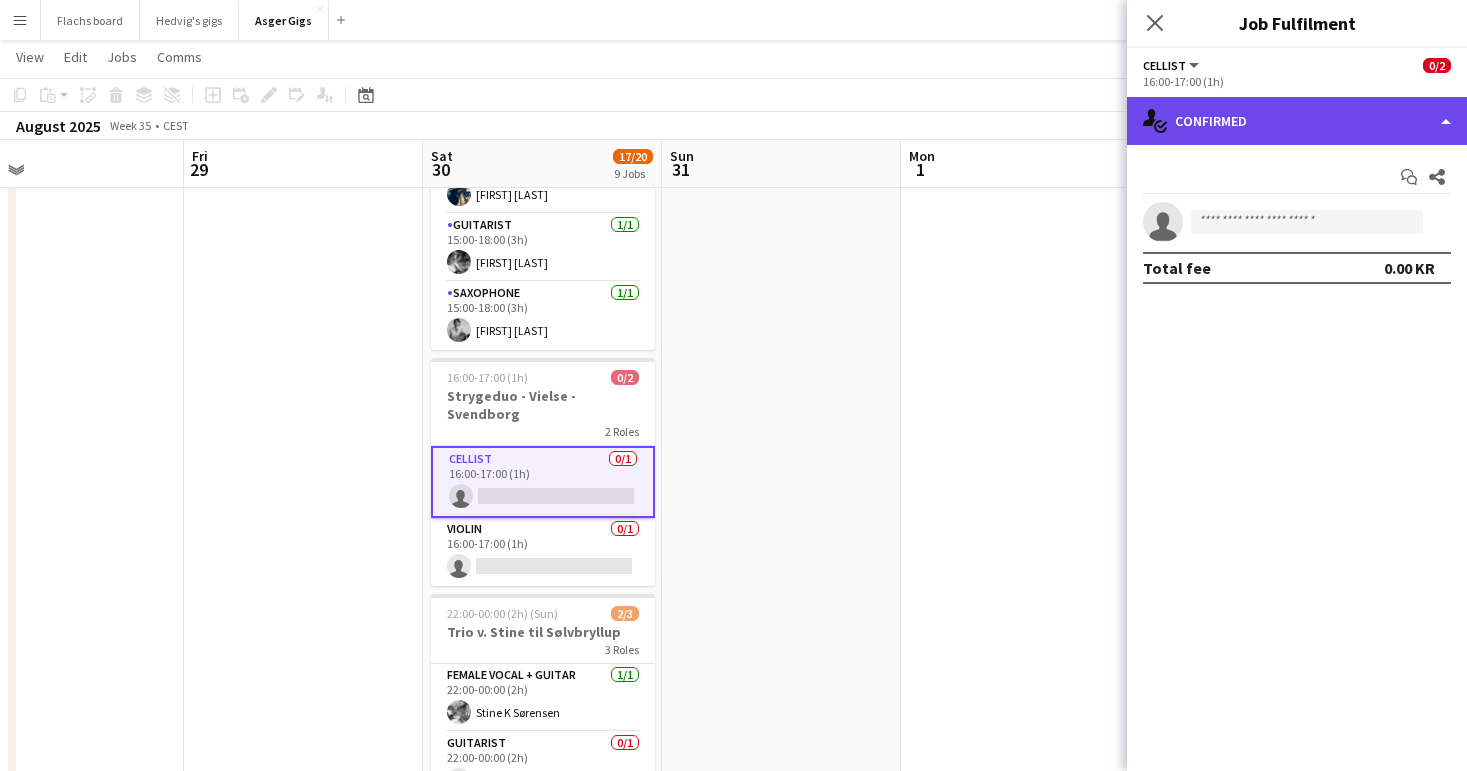 click on "single-neutral-actions-check-2
Confirmed" 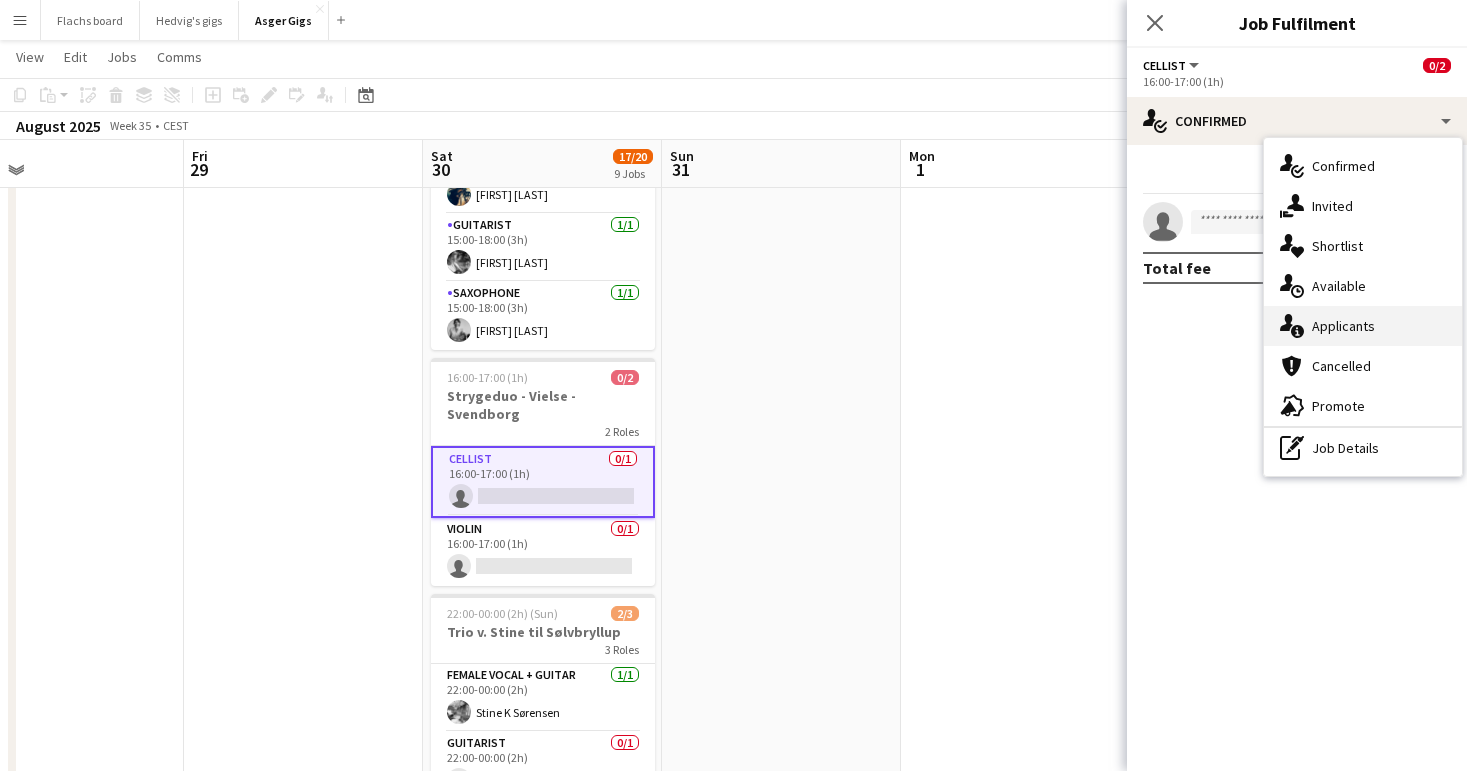 click on "single-neutral-actions-information
Applicants" at bounding box center (1363, 326) 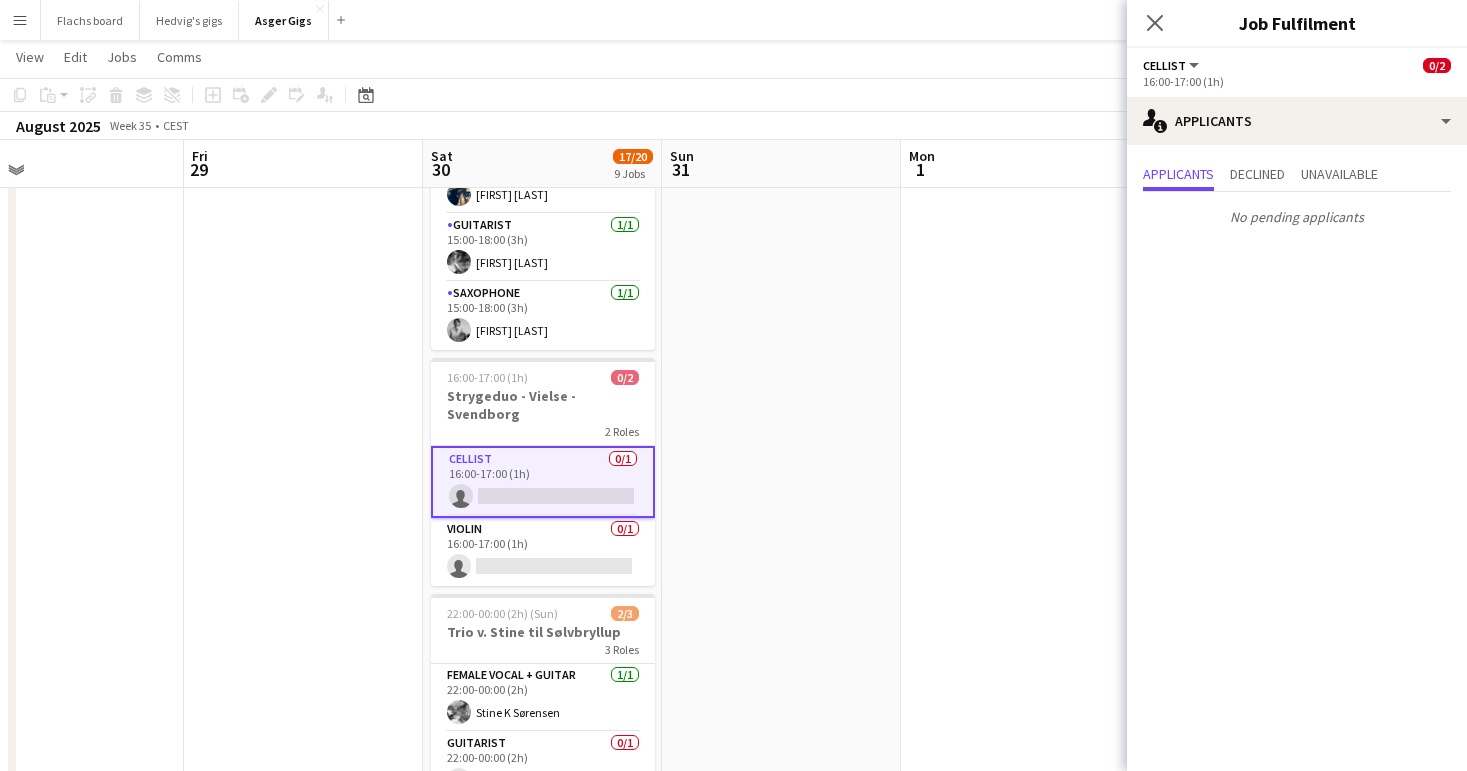 click on "Cellist   All roles   Cellist   0/2   [TIME] (1h)" 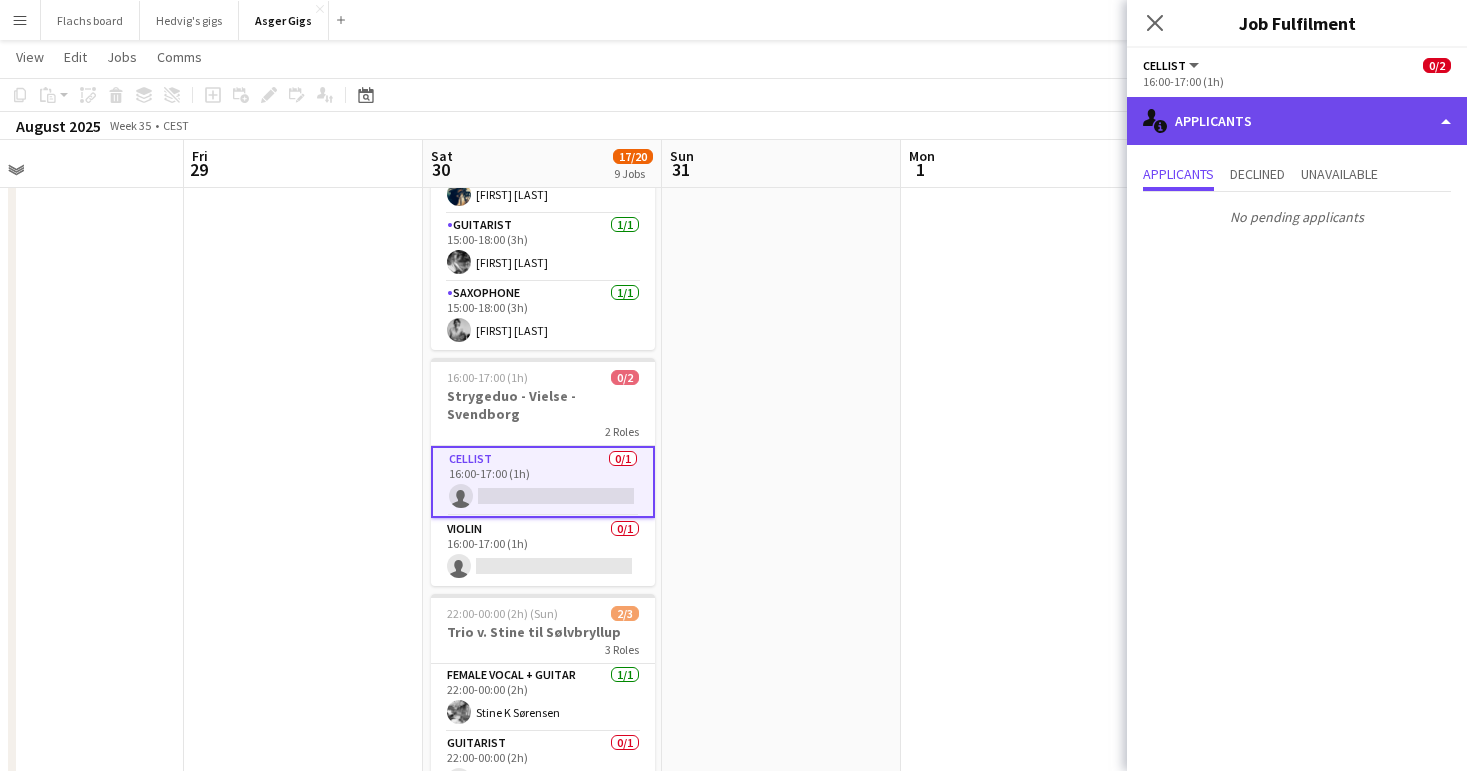 click on "single-neutral-actions-information
Applicants" 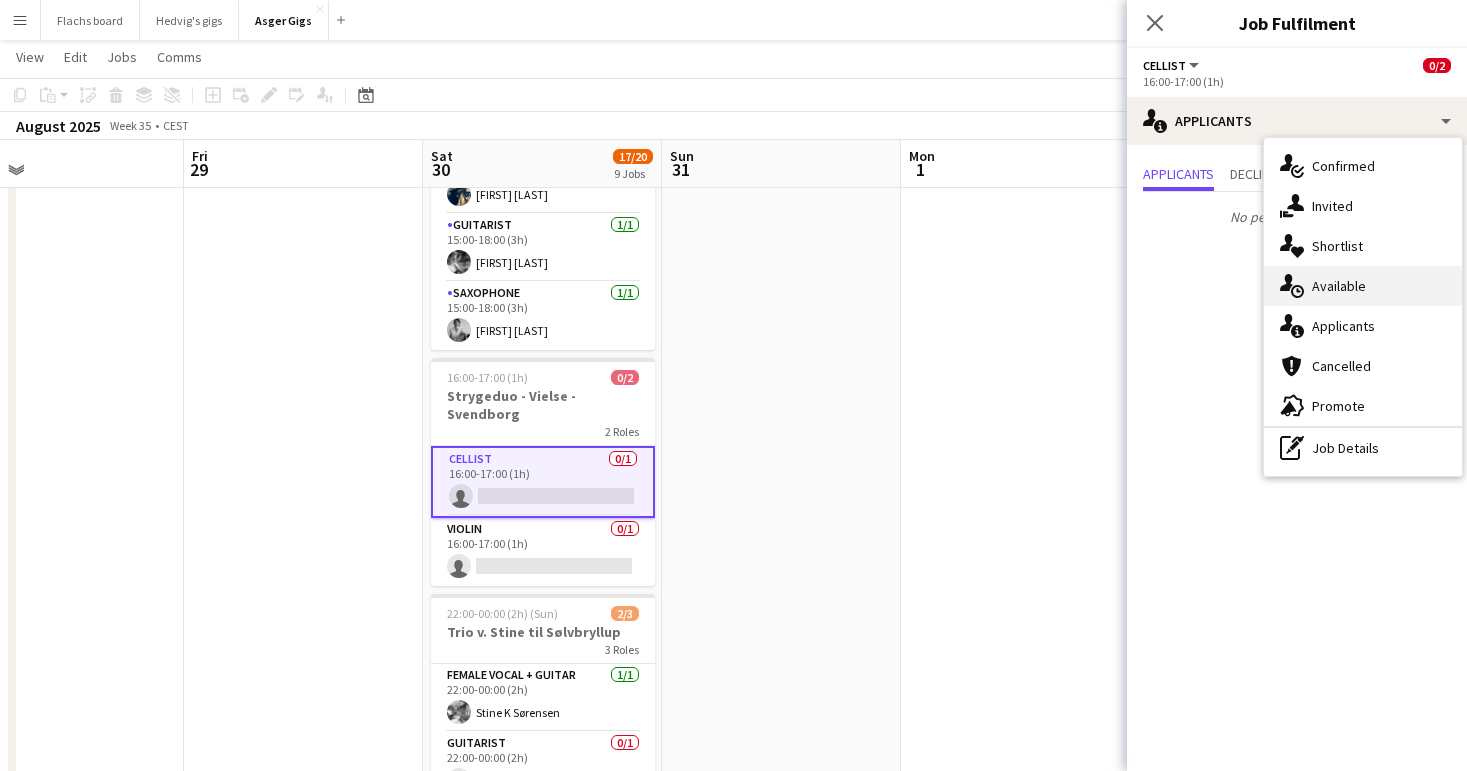 click on "single-neutral-actions-upload
Available" at bounding box center [1363, 286] 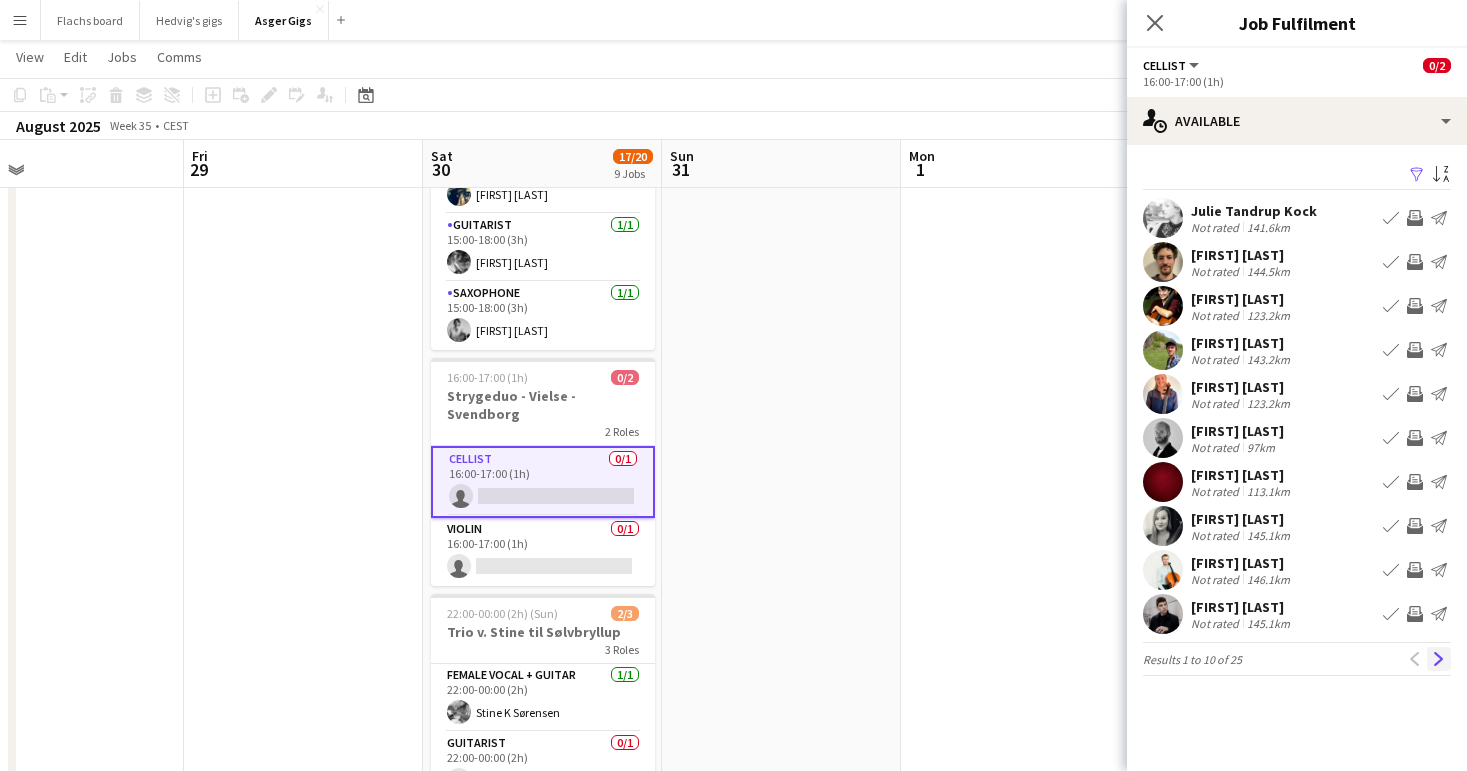 click on "Next" 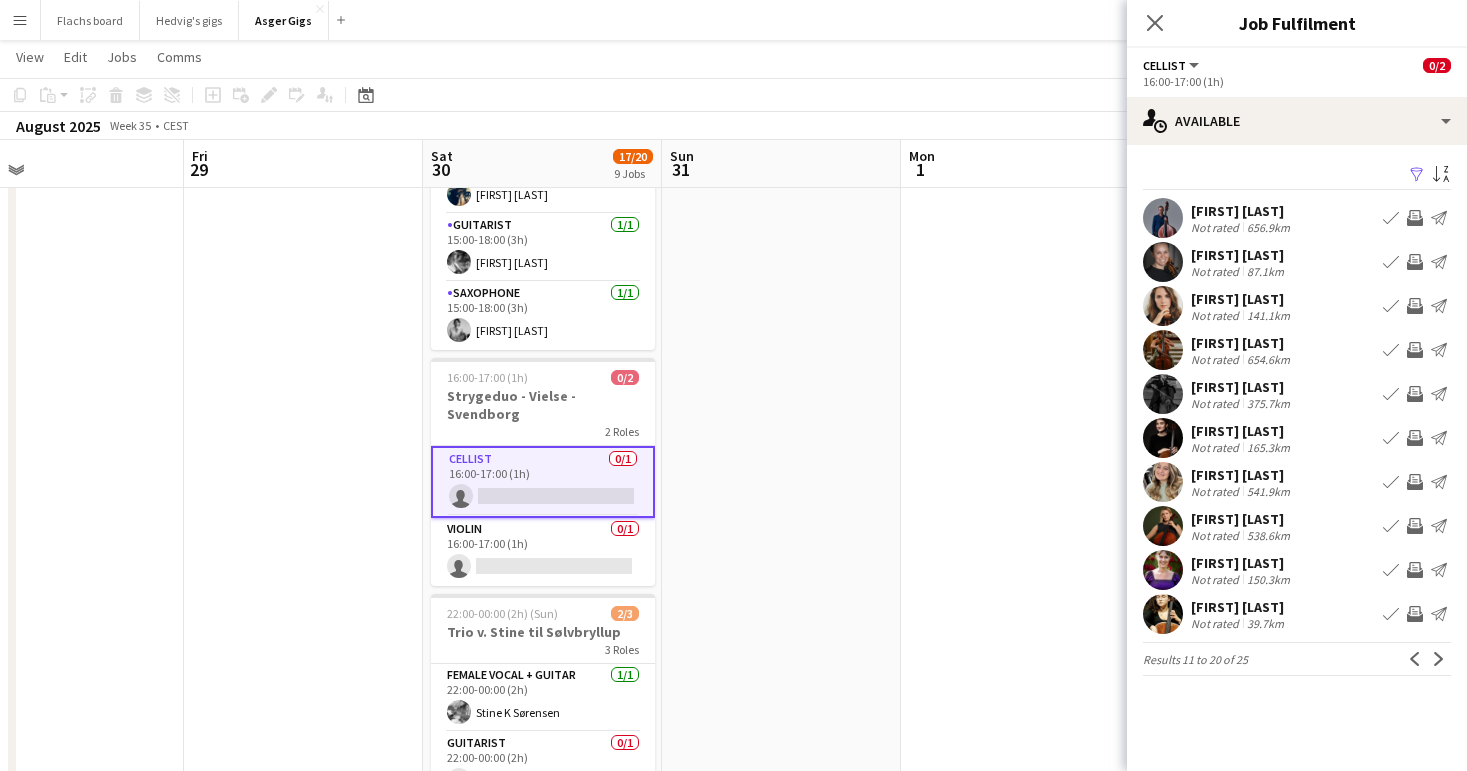 click on "Not rated" at bounding box center (1217, 271) 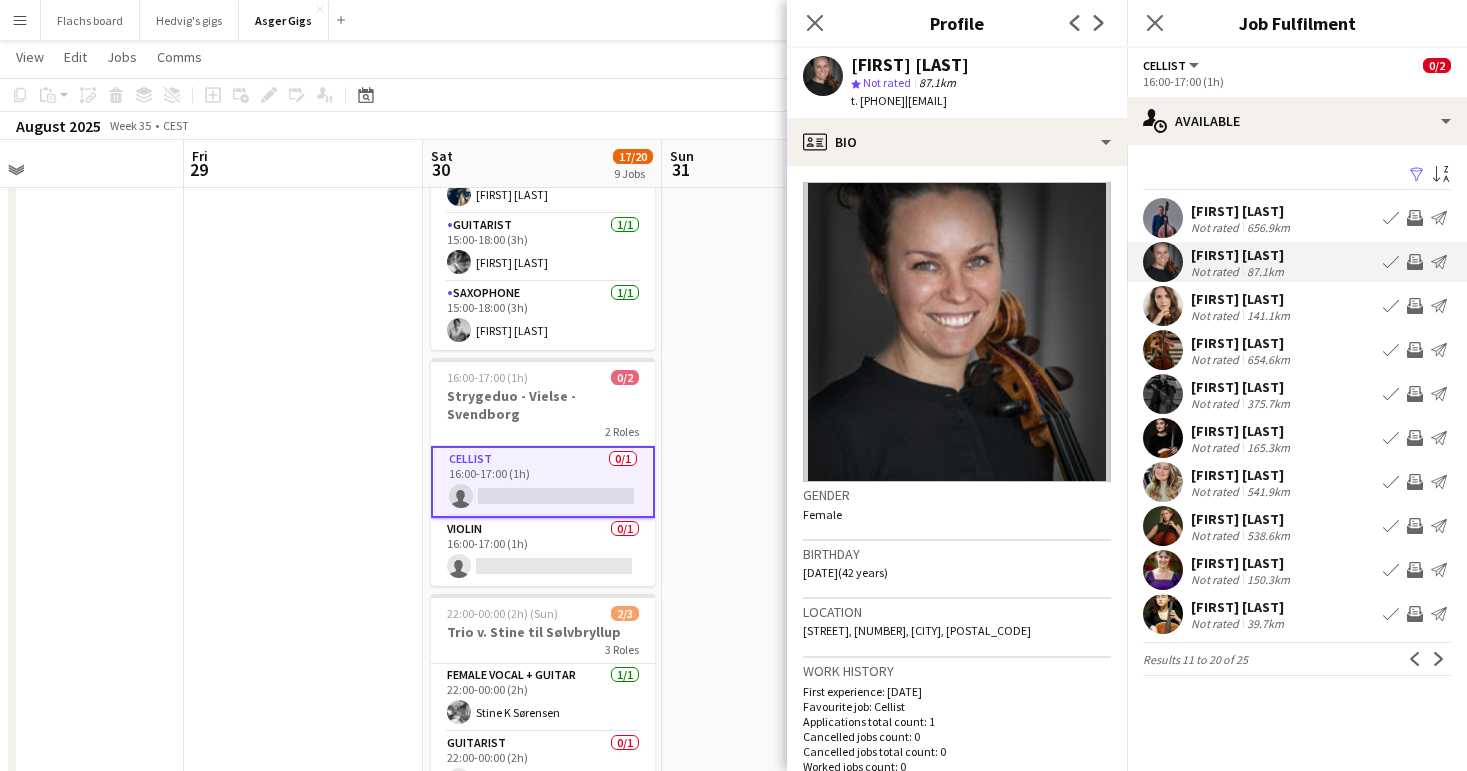 click on "Not rated" at bounding box center [1217, 271] 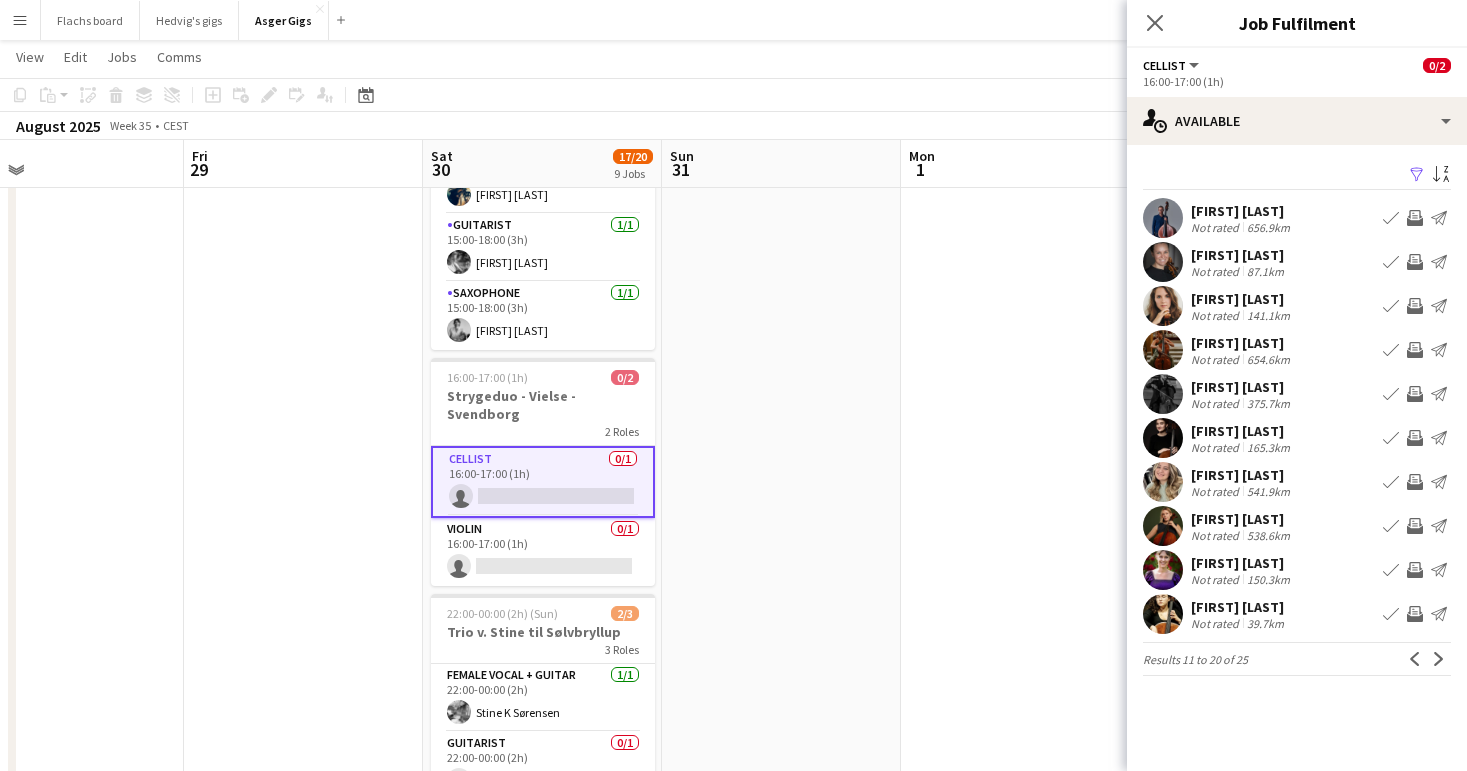 click on "Not rated" at bounding box center (1217, 315) 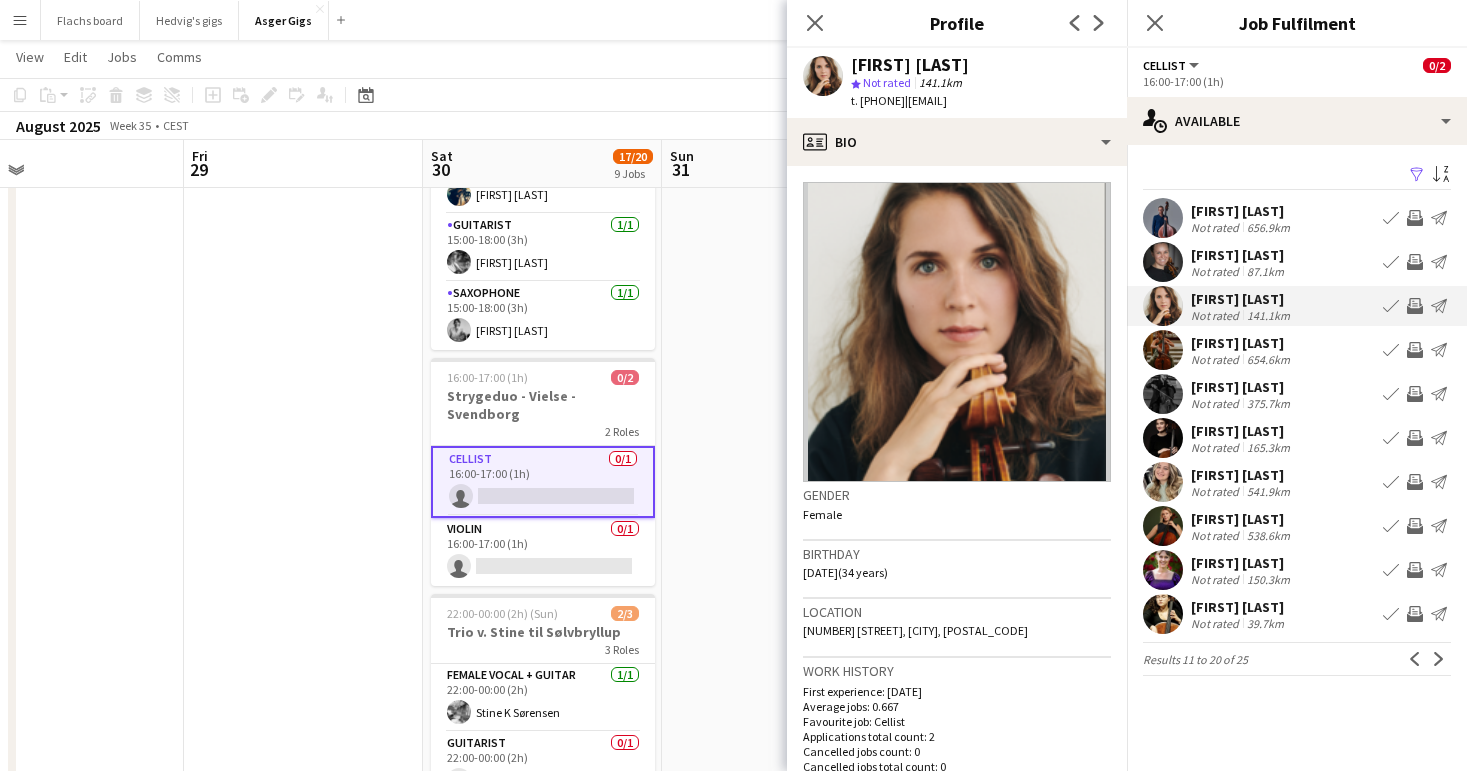 click on "Not rated" at bounding box center [1217, 315] 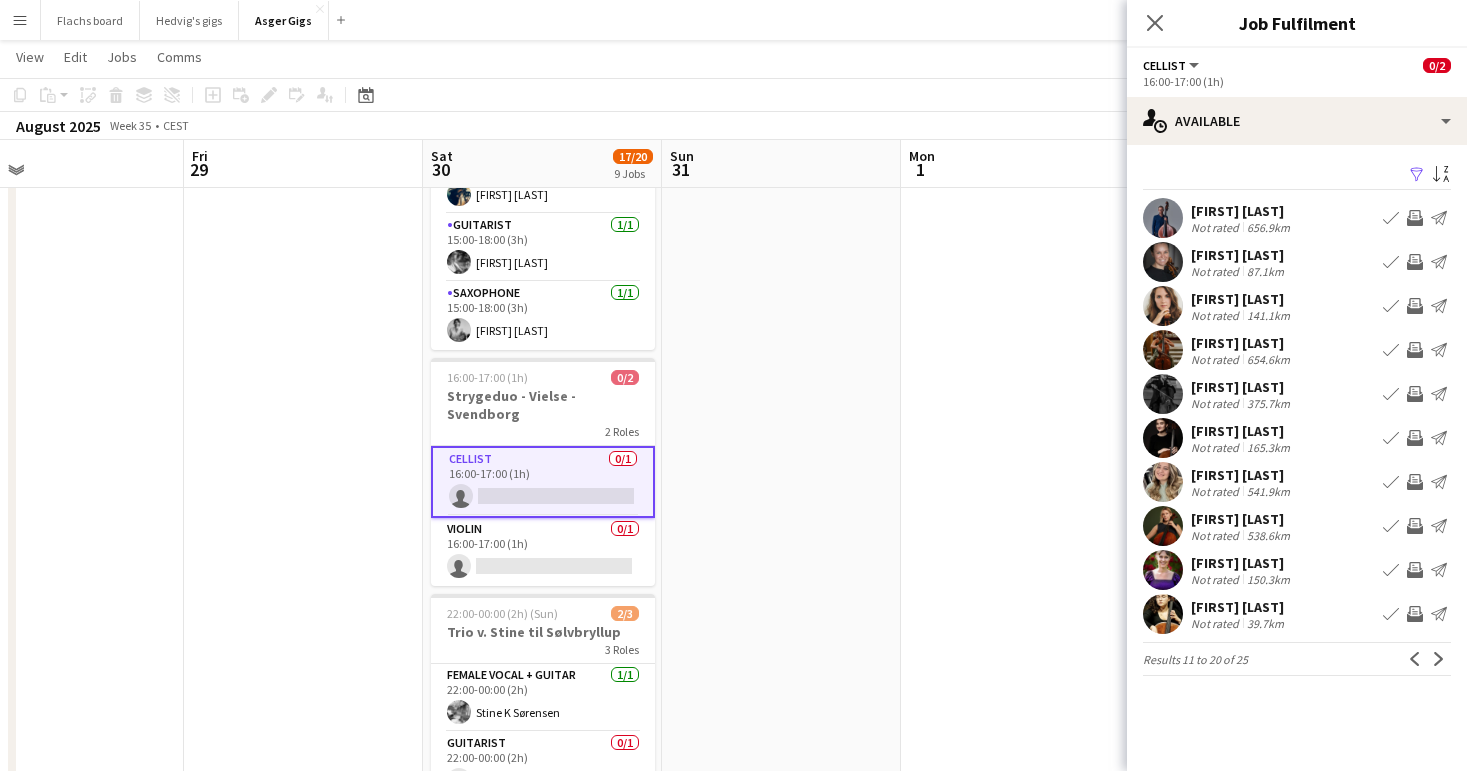 click on "39.7km" at bounding box center (1265, 623) 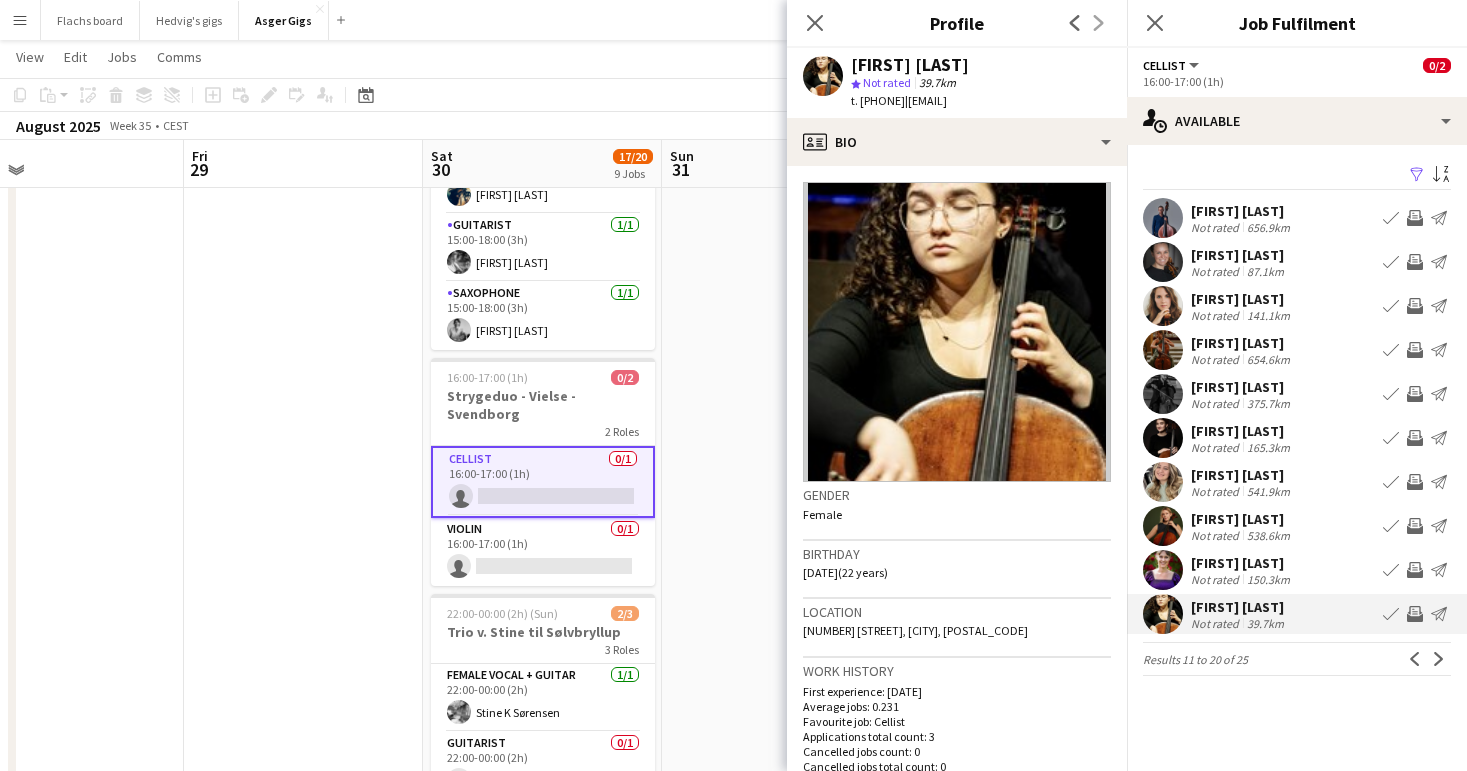 click on "39.7km" at bounding box center [1265, 623] 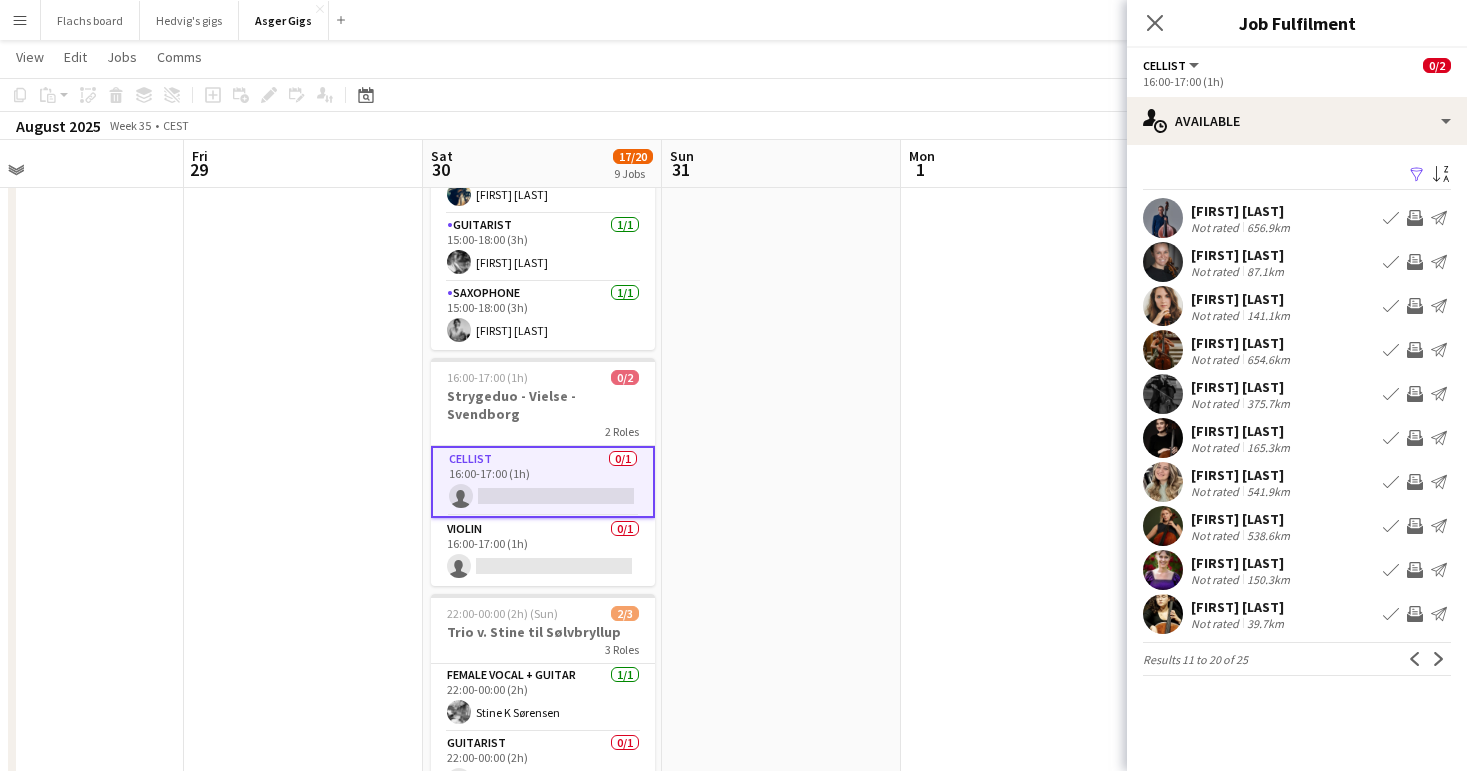 click on "Invite crew" at bounding box center [1415, 614] 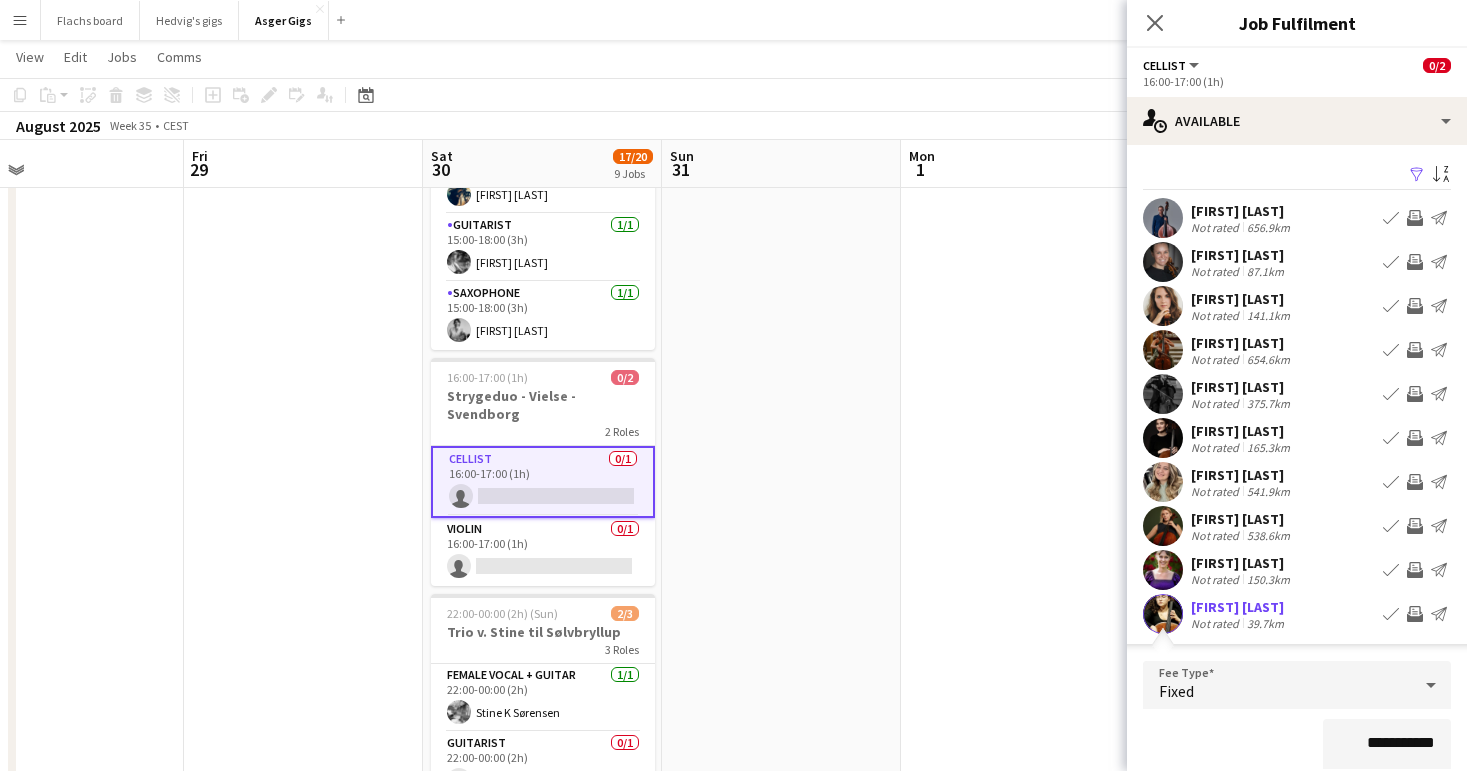 scroll, scrollTop: 220, scrollLeft: 0, axis: vertical 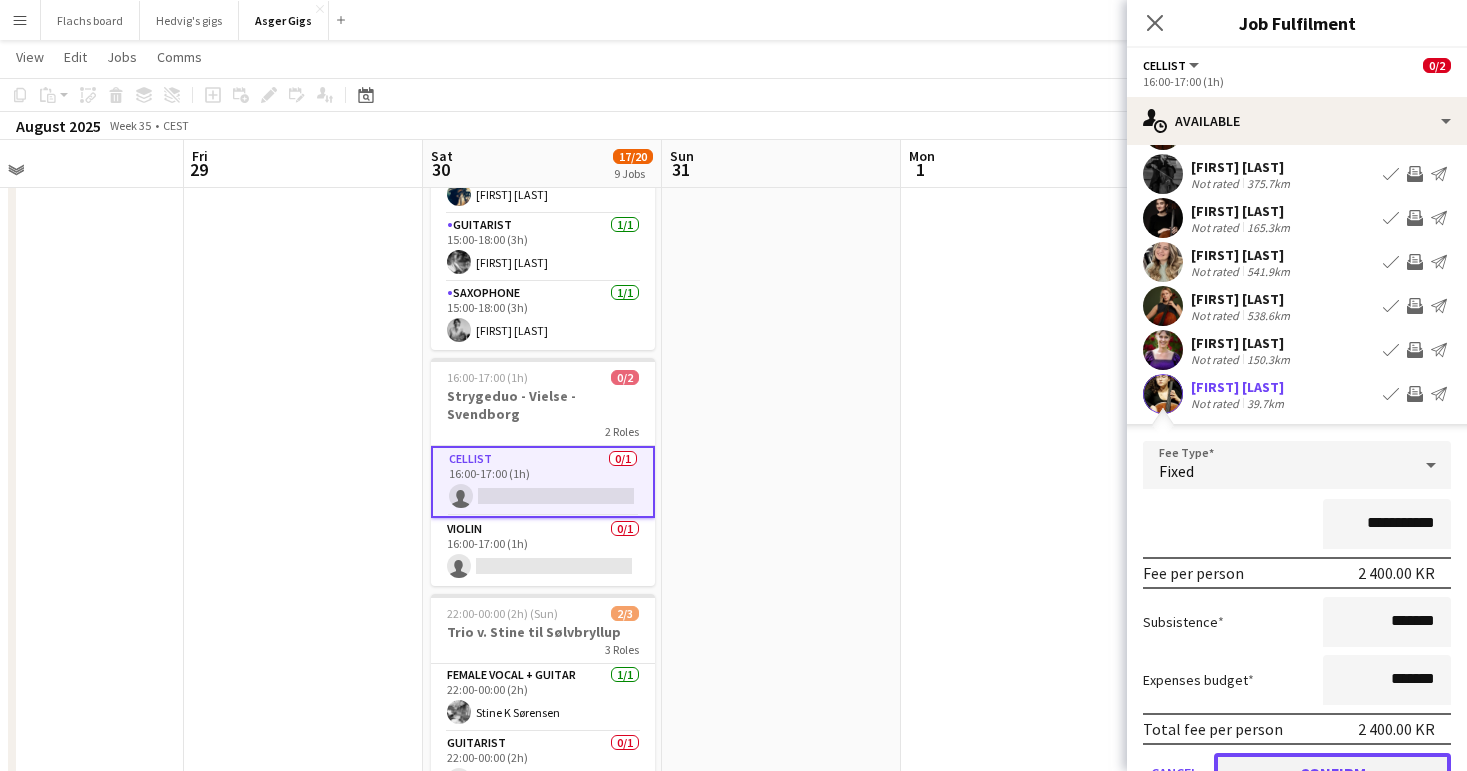 click on "Confirm" at bounding box center [1332, 773] 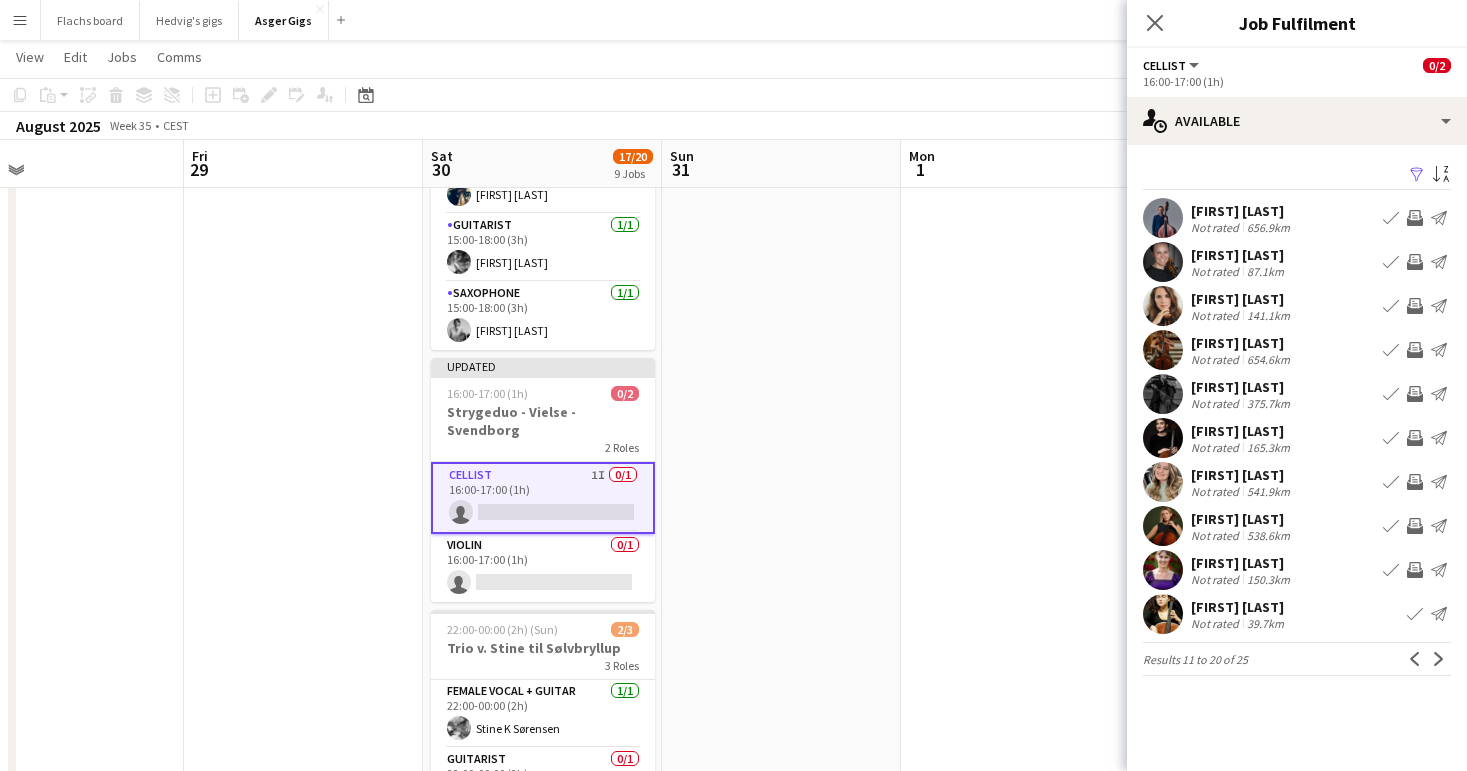scroll, scrollTop: 0, scrollLeft: 0, axis: both 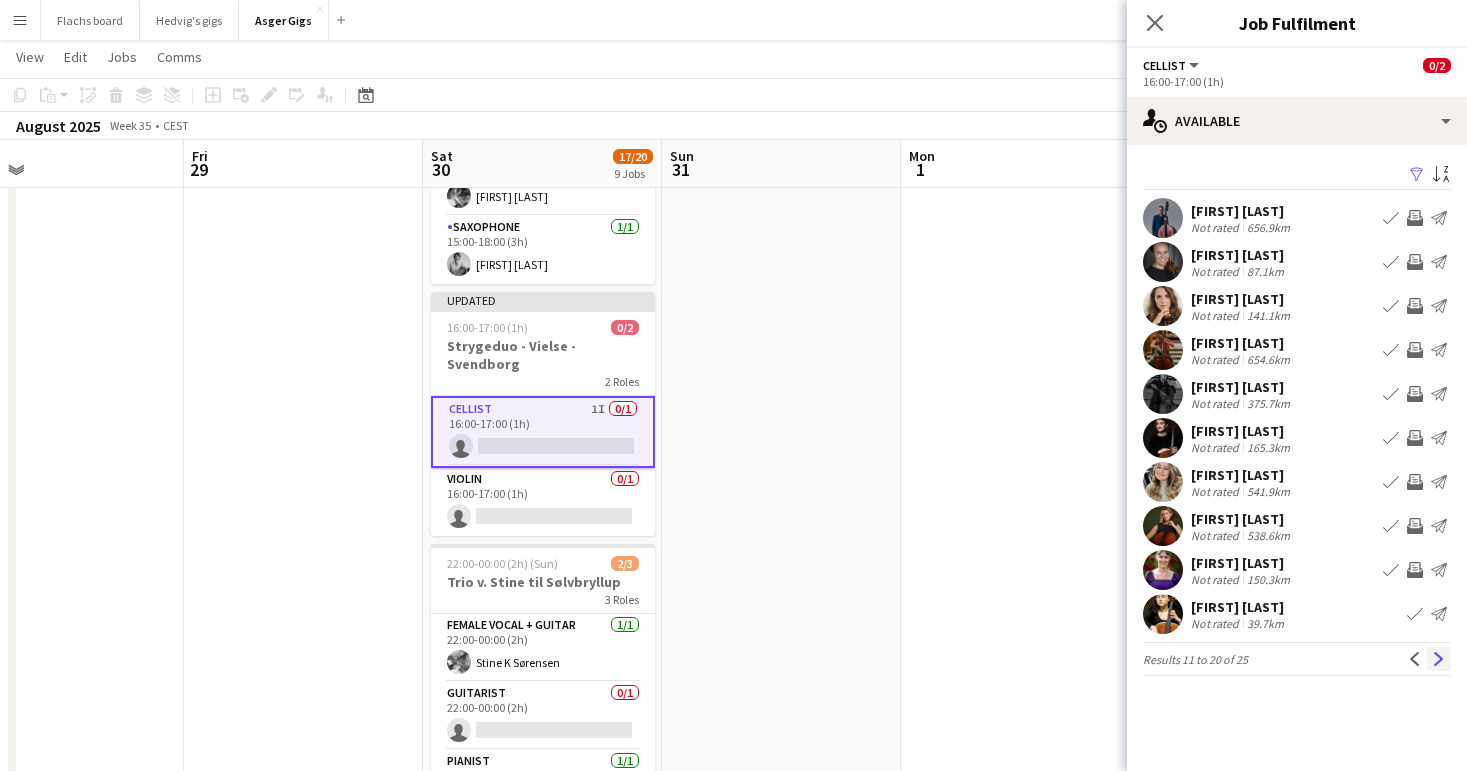 click on "Next" 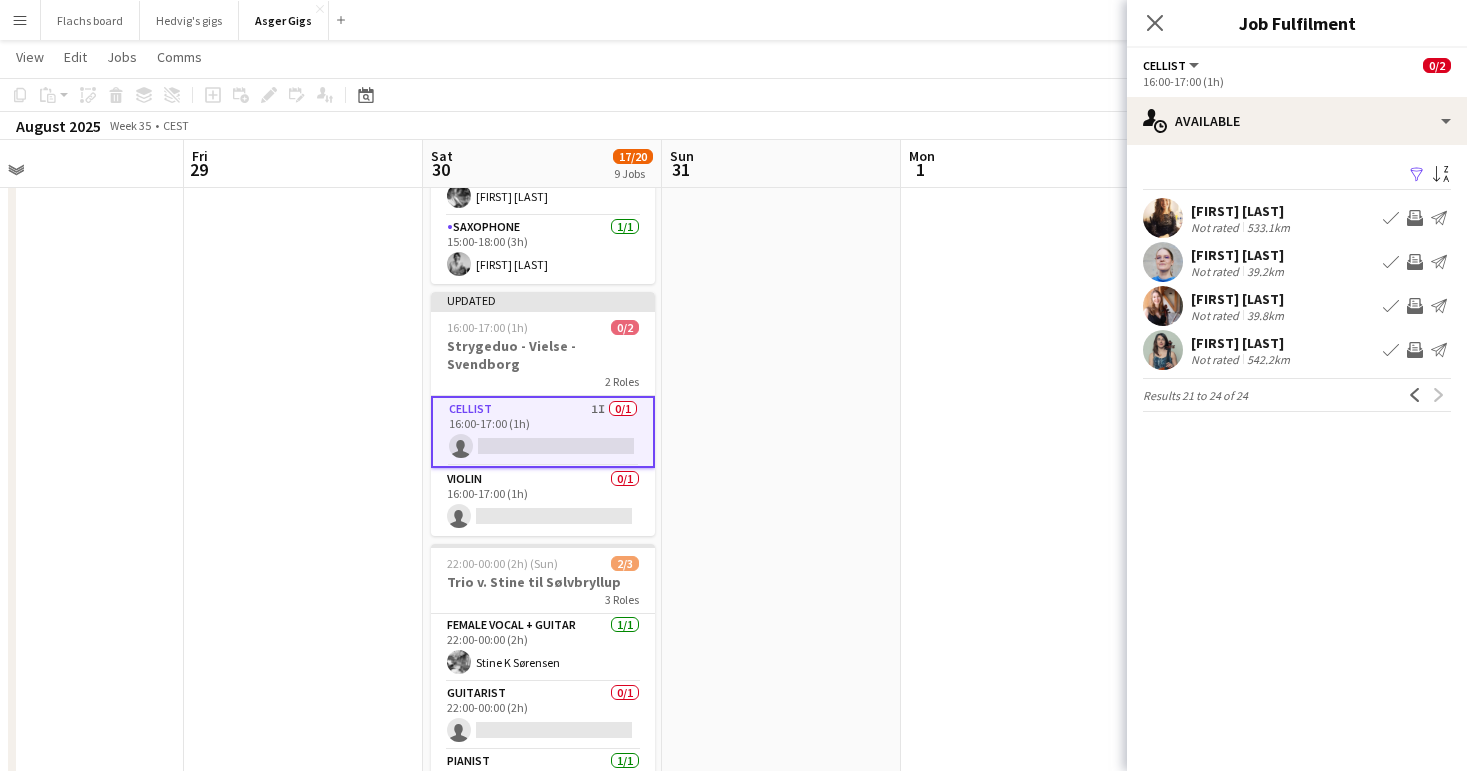 click on "39.8km" at bounding box center [1265, 315] 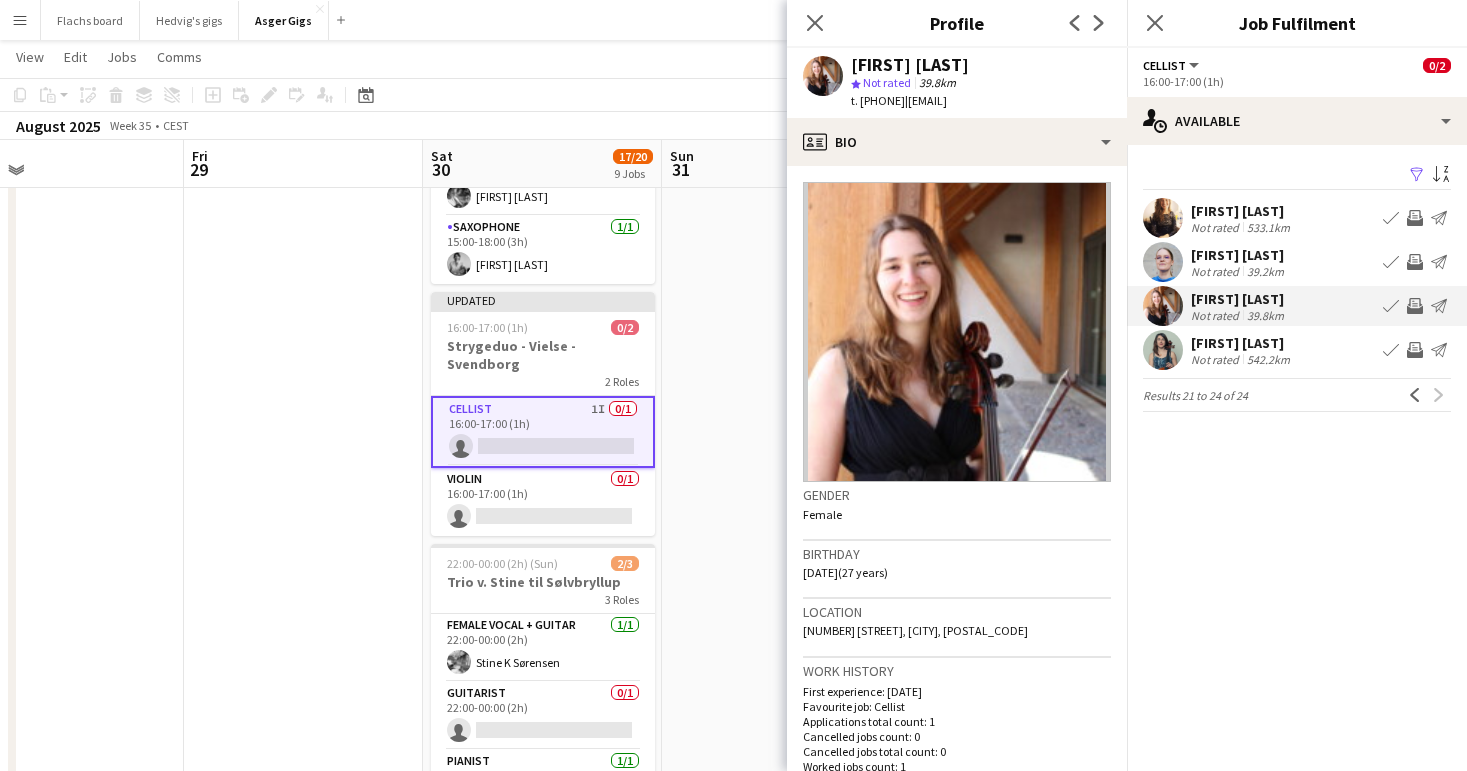 click on "[FIRST] [LAST]" at bounding box center (1239, 255) 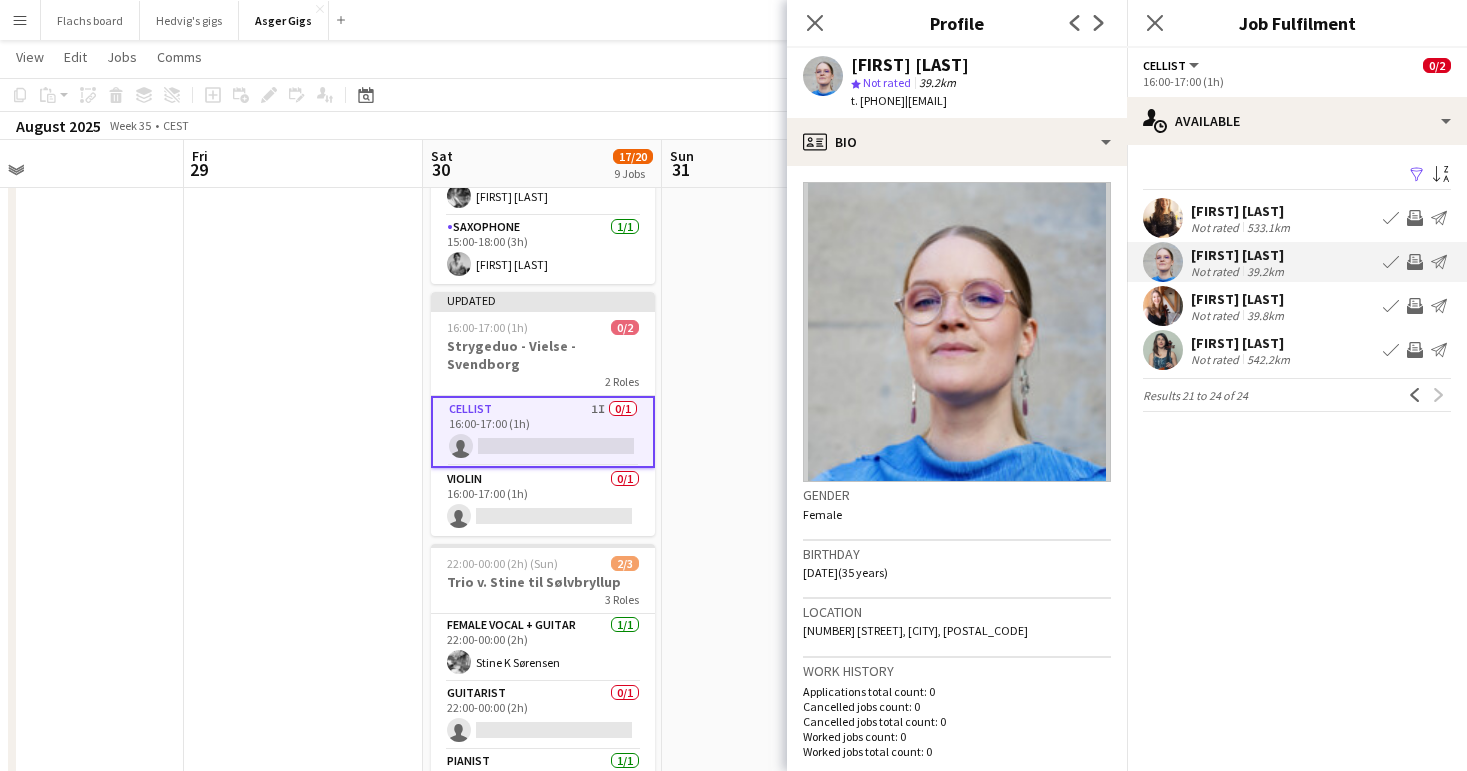 click on "[FIRST] [LAST]" at bounding box center (1239, 255) 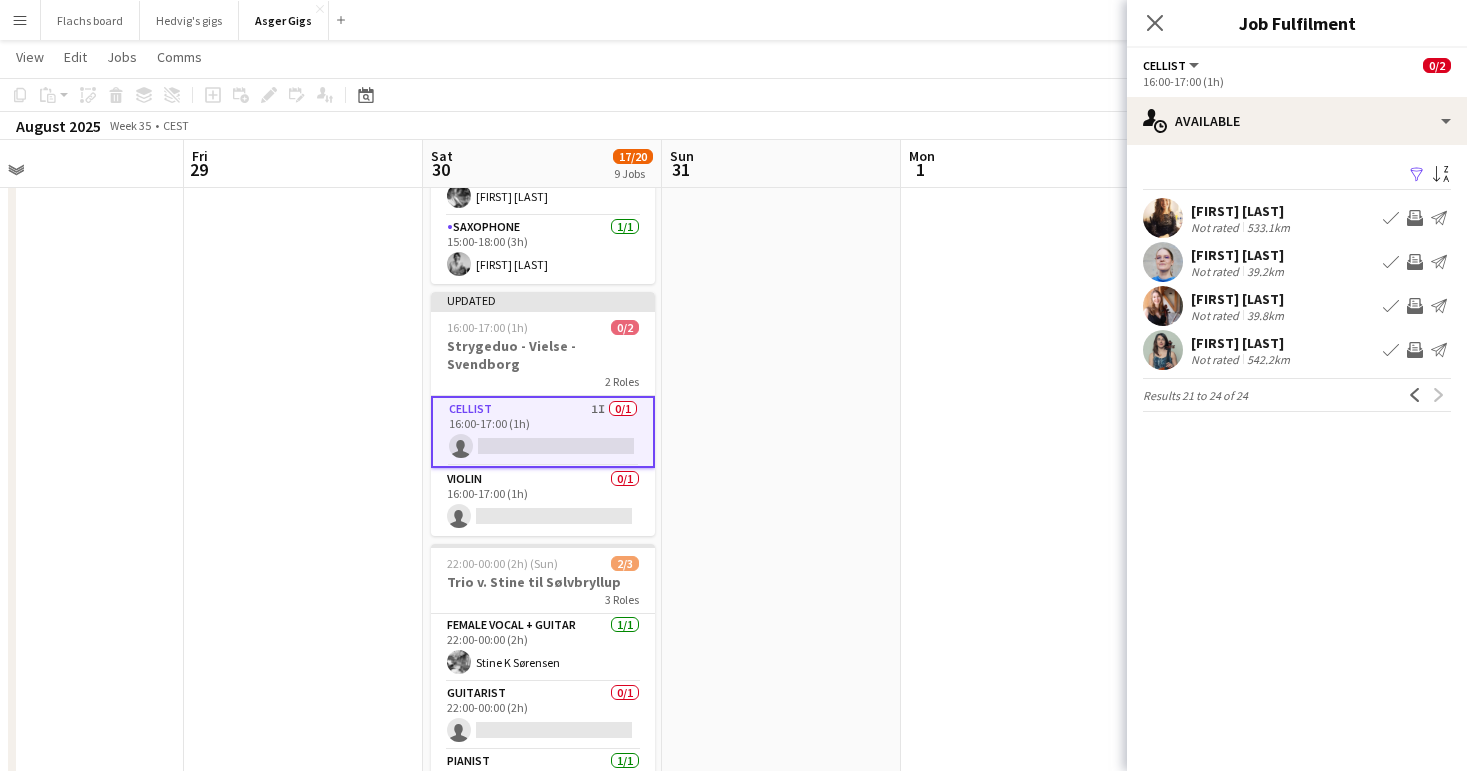 click at bounding box center [781, 102] 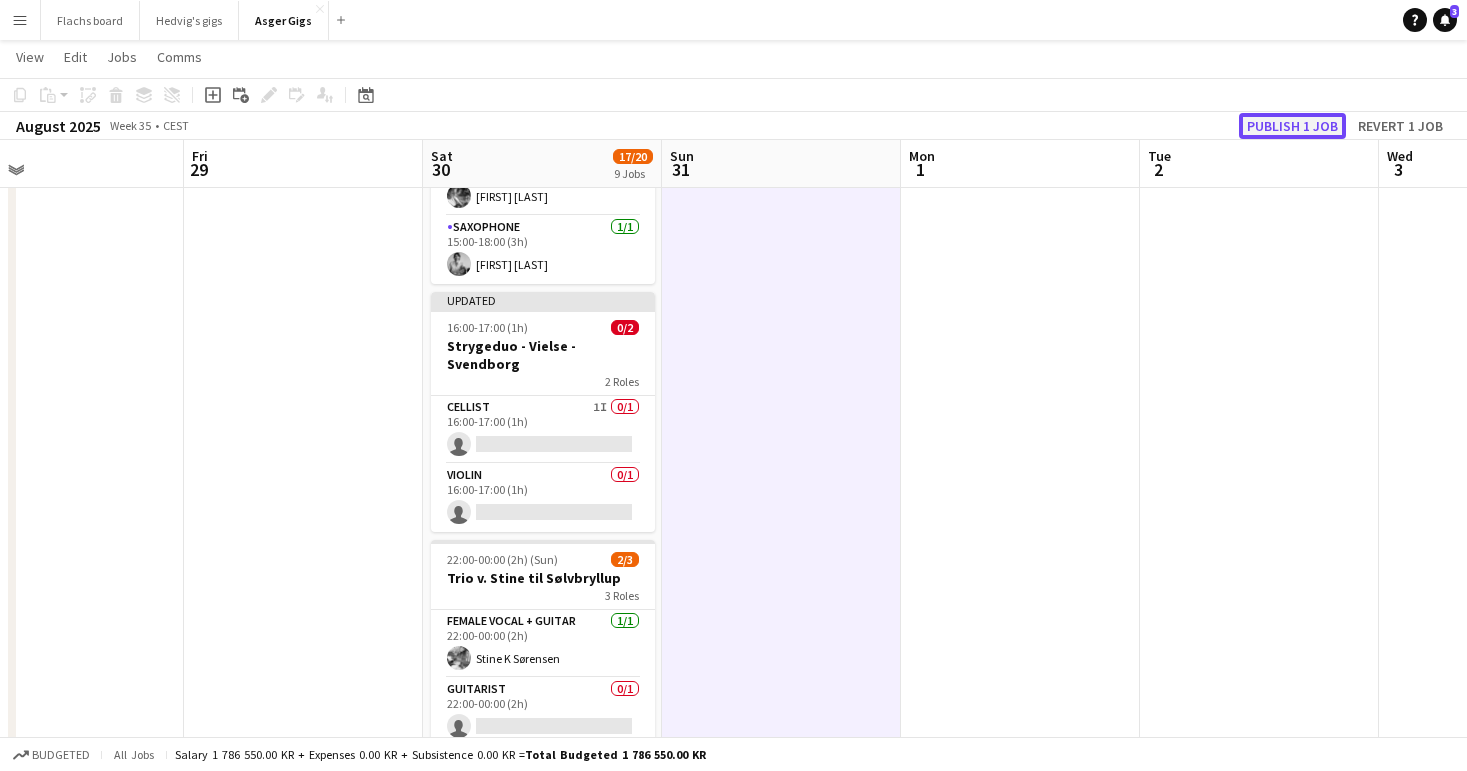 click on "Publish 1 job" 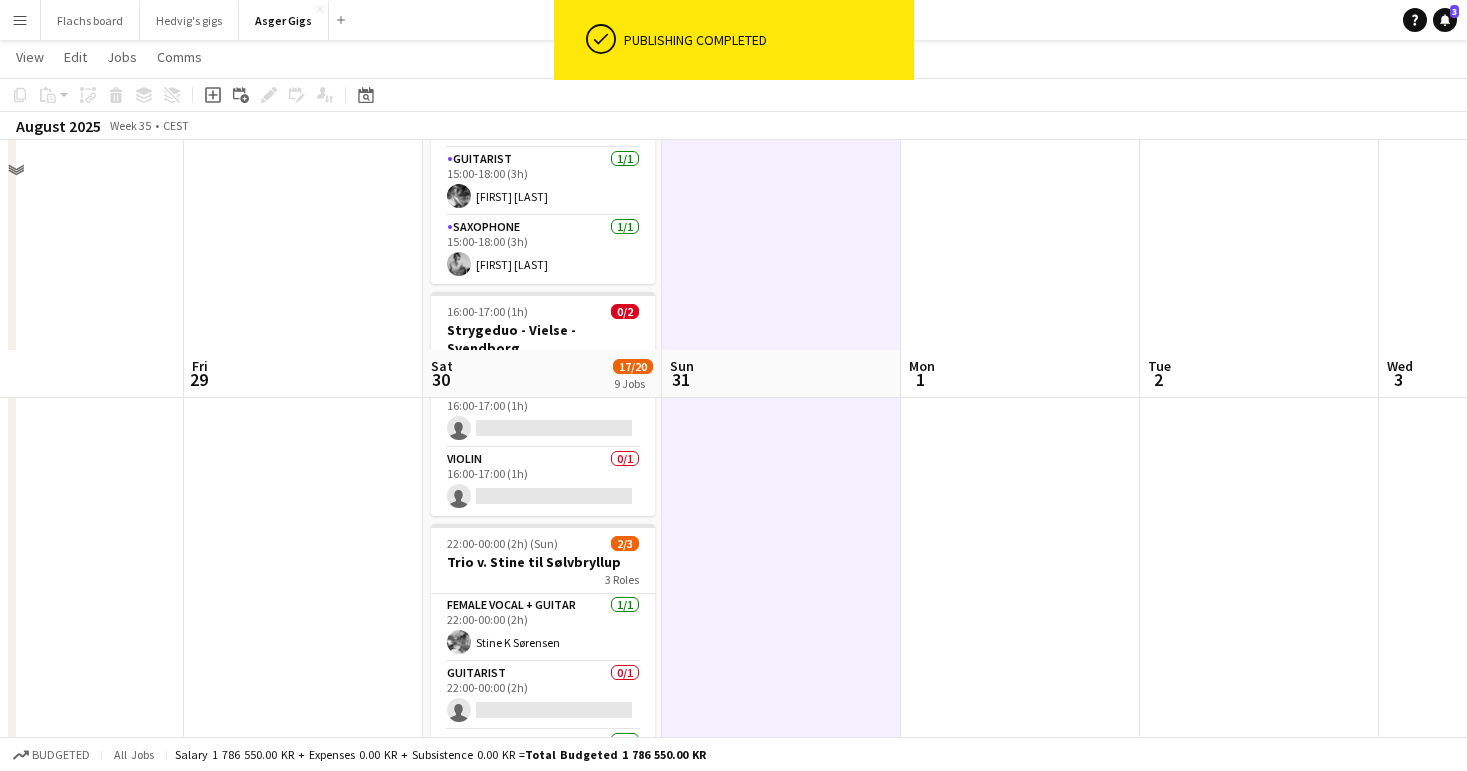 scroll, scrollTop: 1477, scrollLeft: 0, axis: vertical 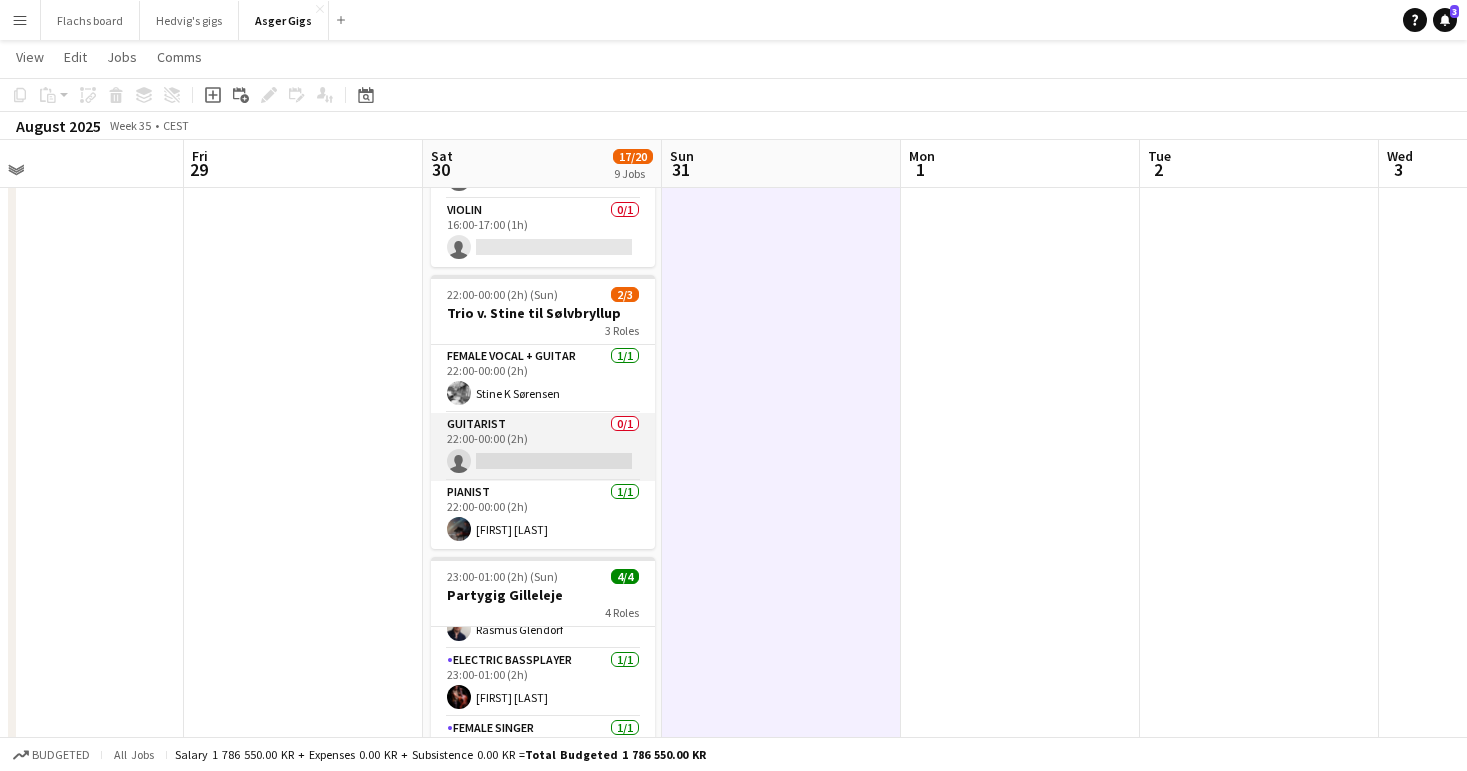 click on "Guitarist   0/1   22:00-00:00 (2h)
single-neutral-actions" at bounding box center [543, 447] 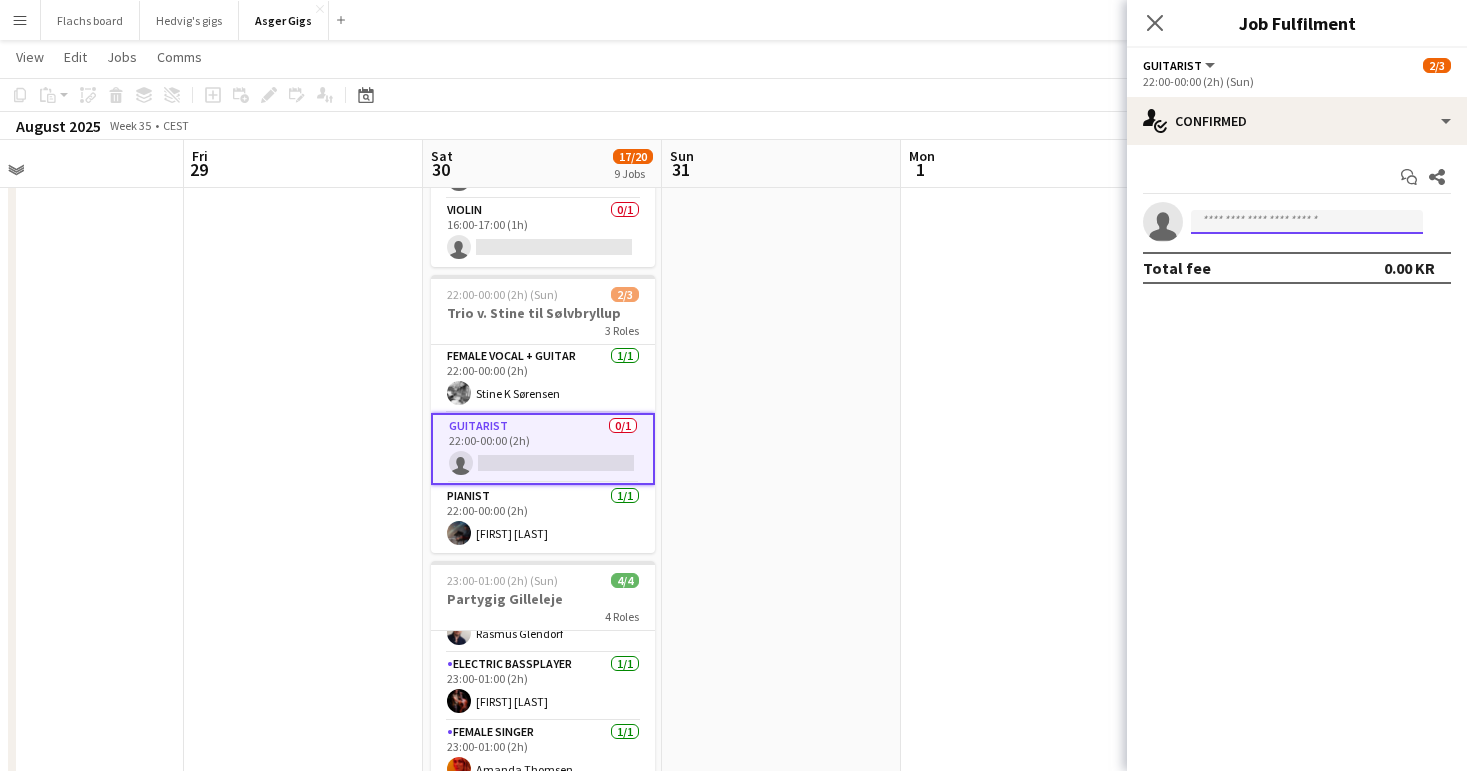 click at bounding box center (1307, 222) 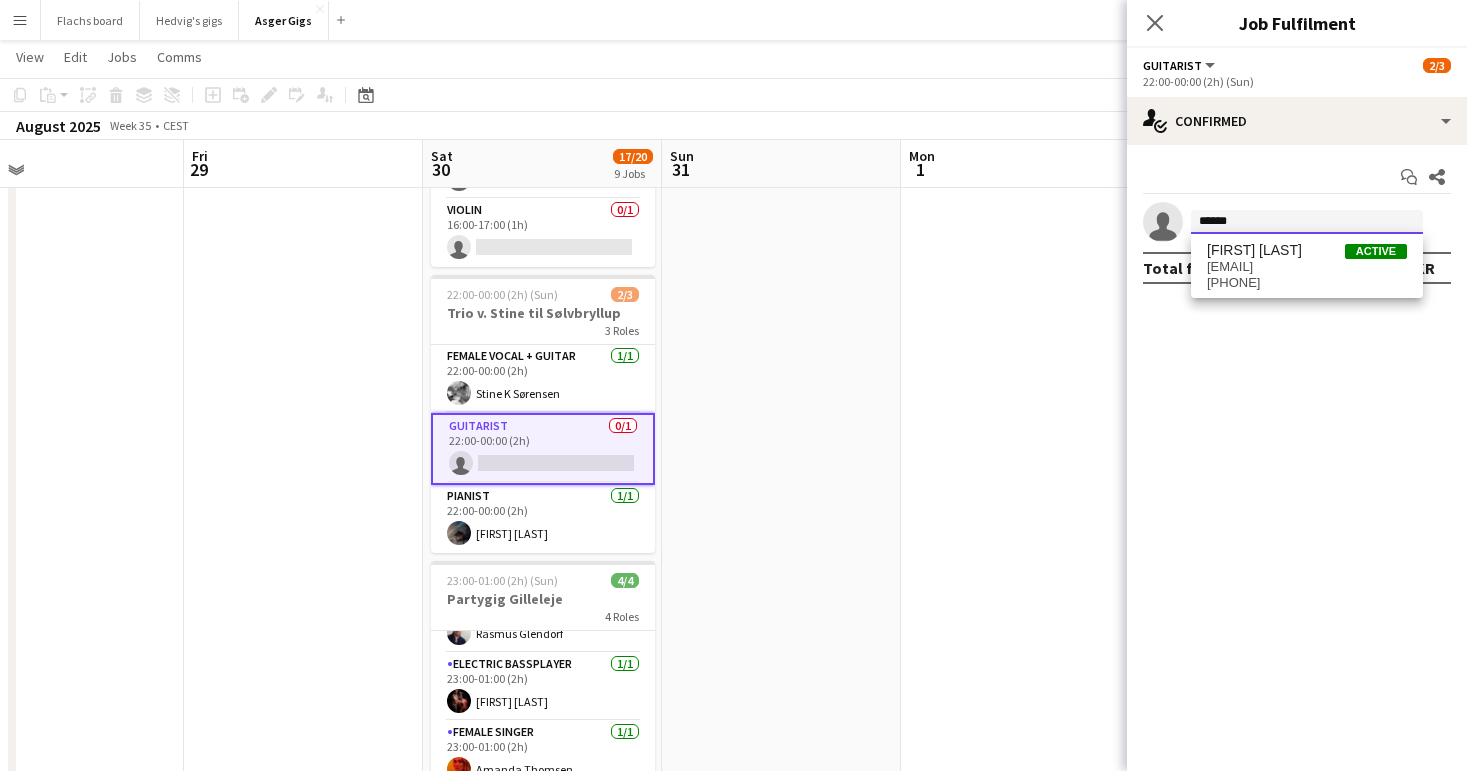 type on "******" 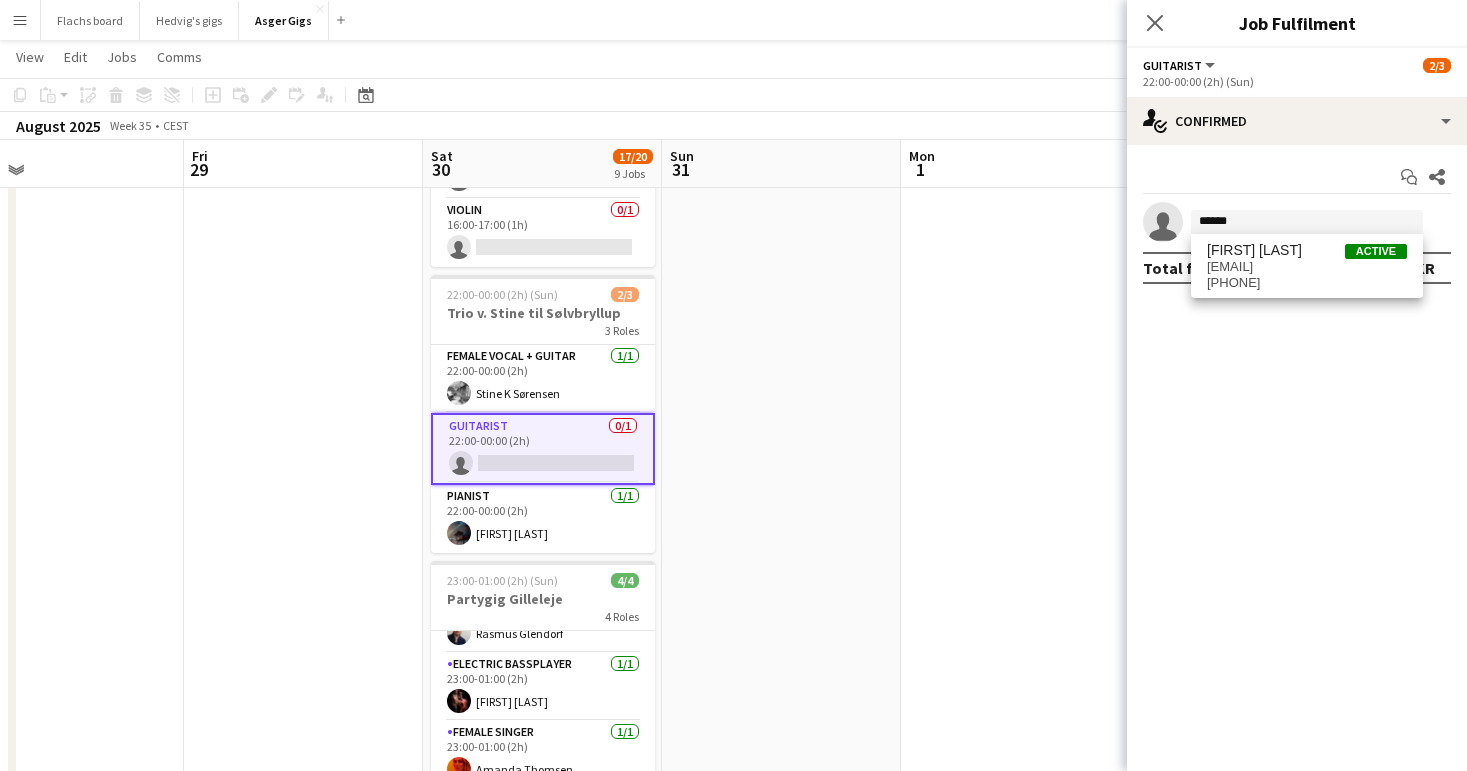 click at bounding box center (1020, -147) 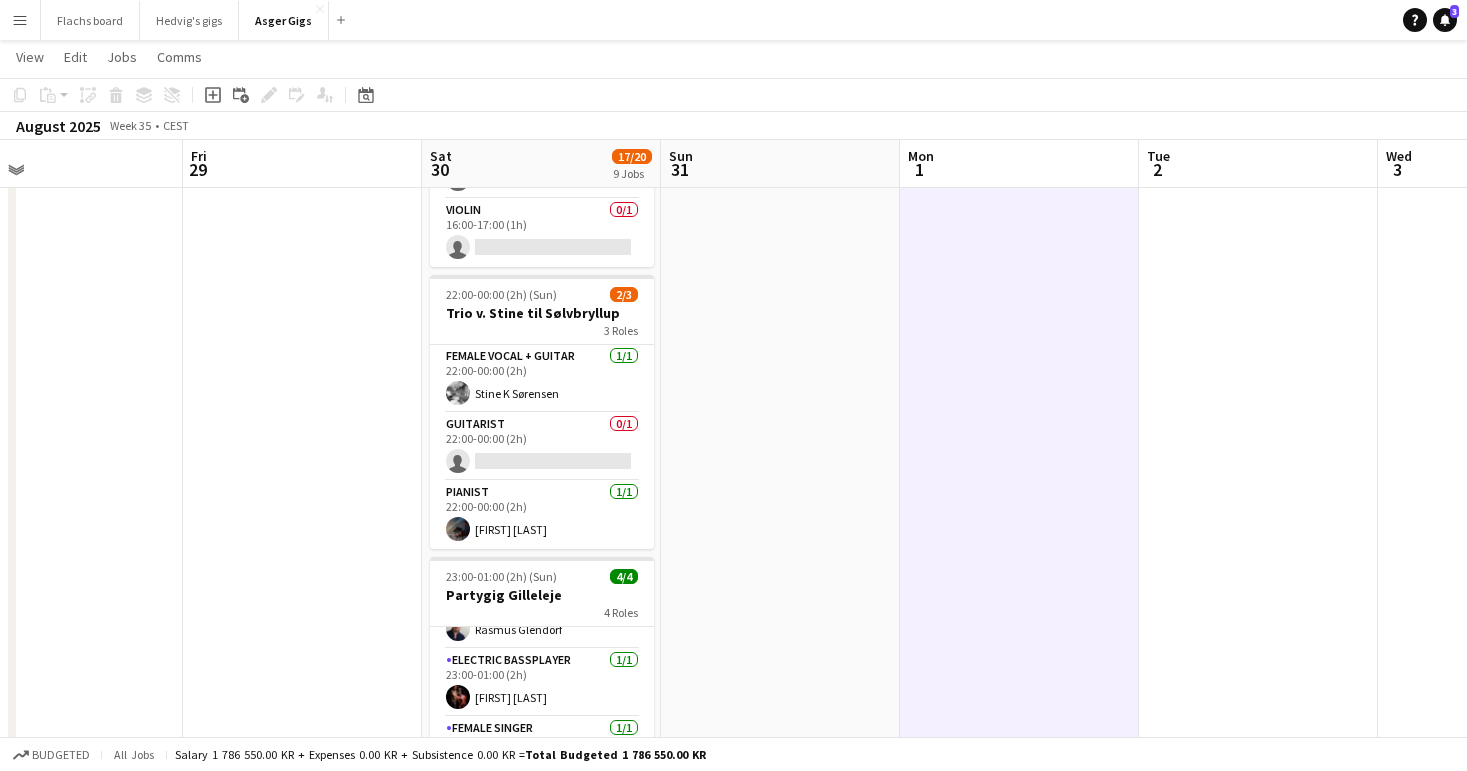 click on "Menu" at bounding box center [20, 20] 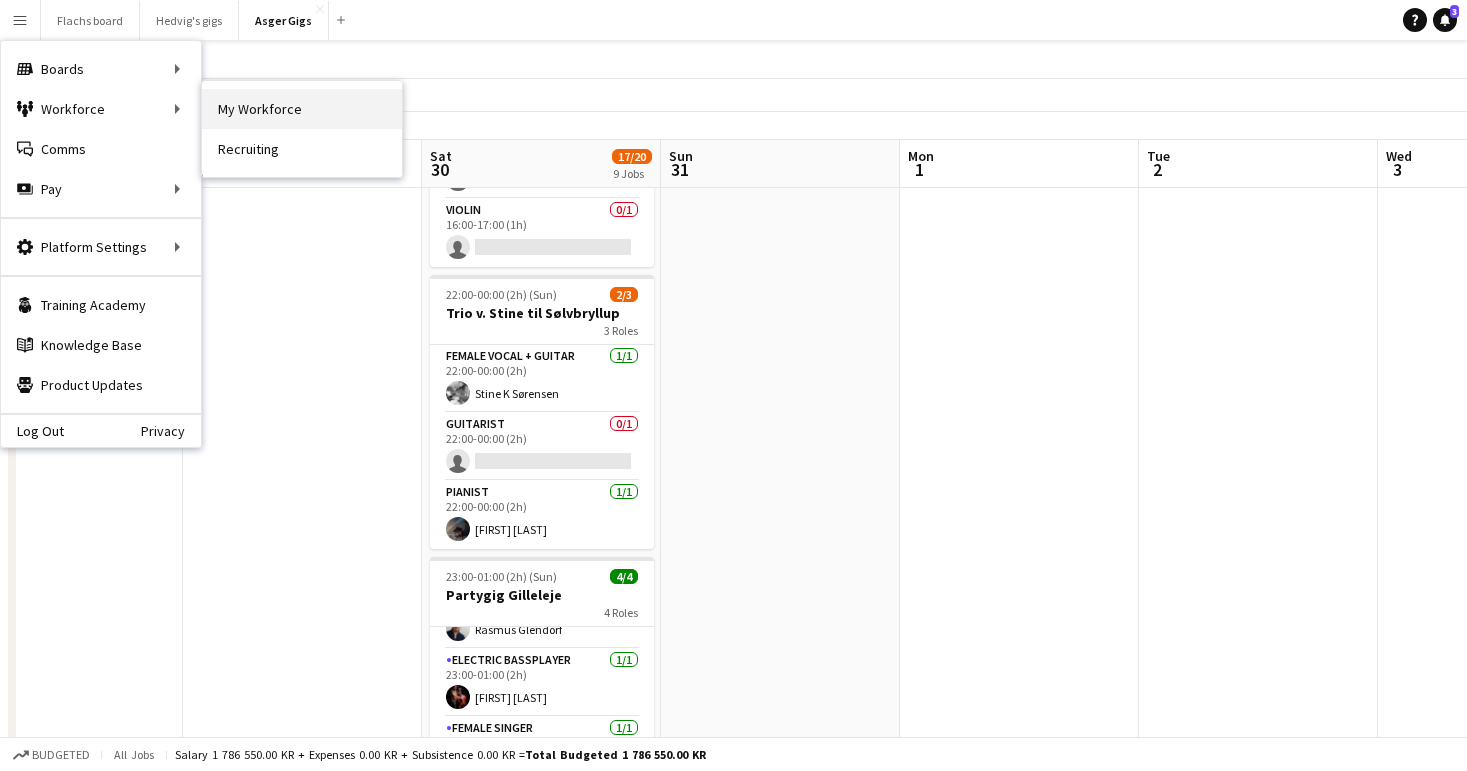 click on "My Workforce" at bounding box center [302, 109] 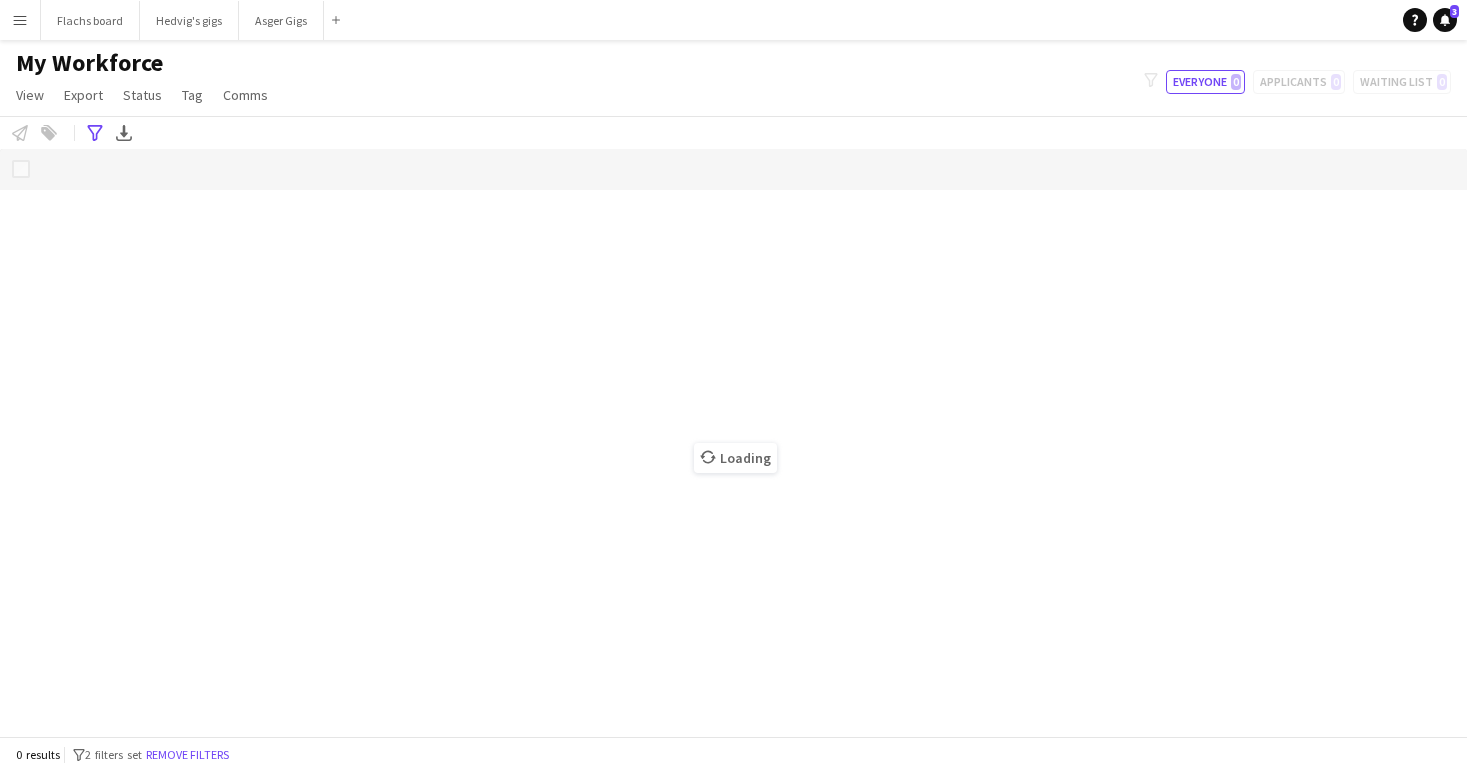 scroll, scrollTop: 0, scrollLeft: 0, axis: both 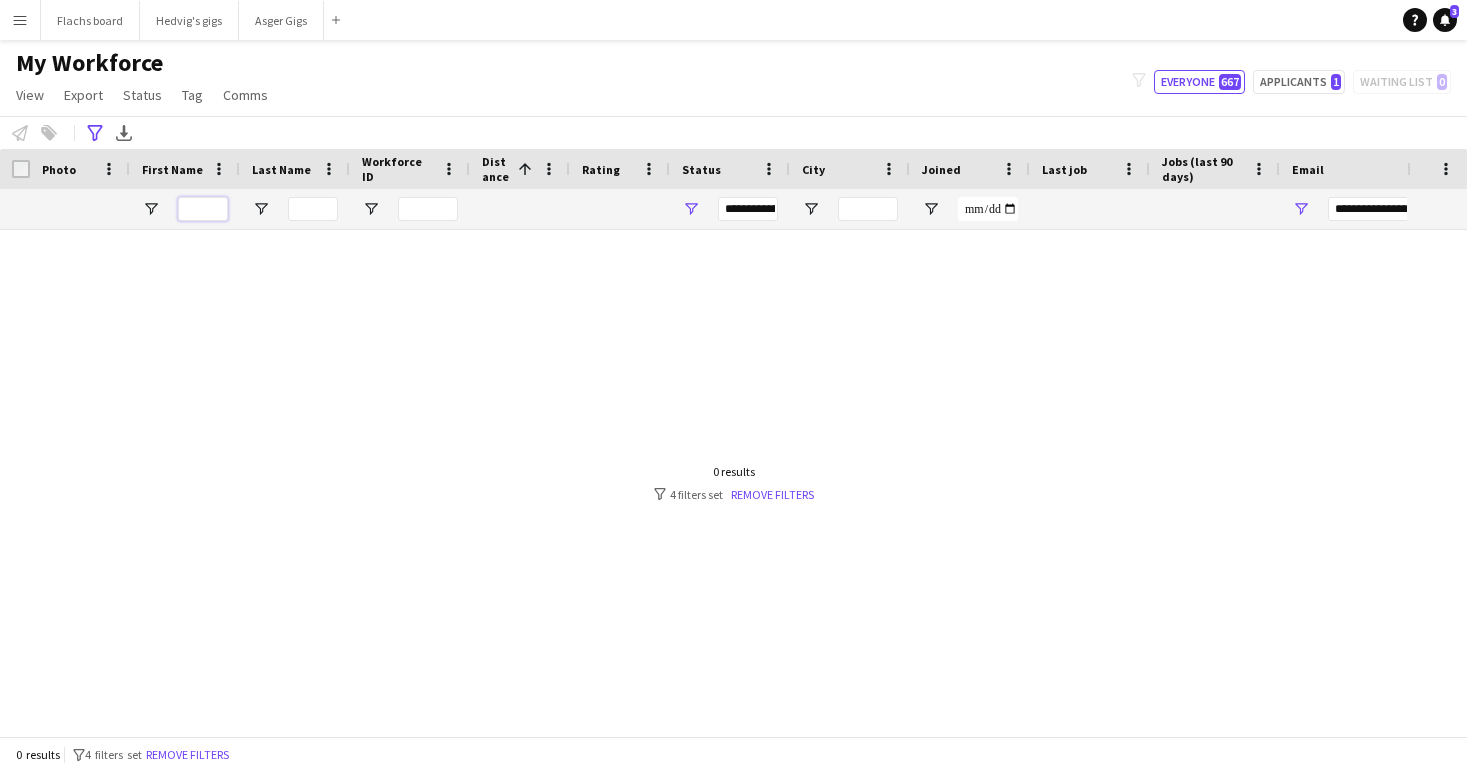 click at bounding box center [203, 209] 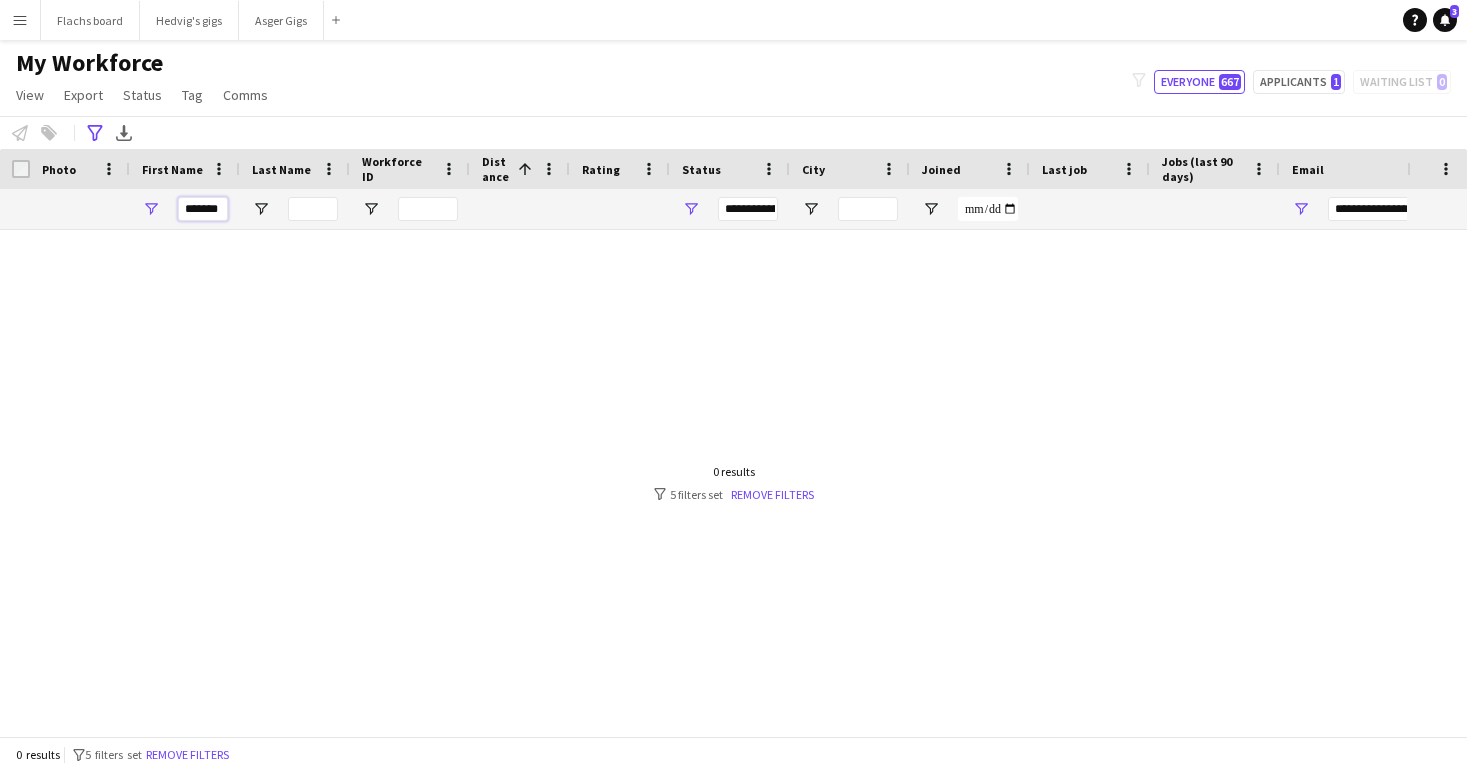 scroll, scrollTop: 0, scrollLeft: 0, axis: both 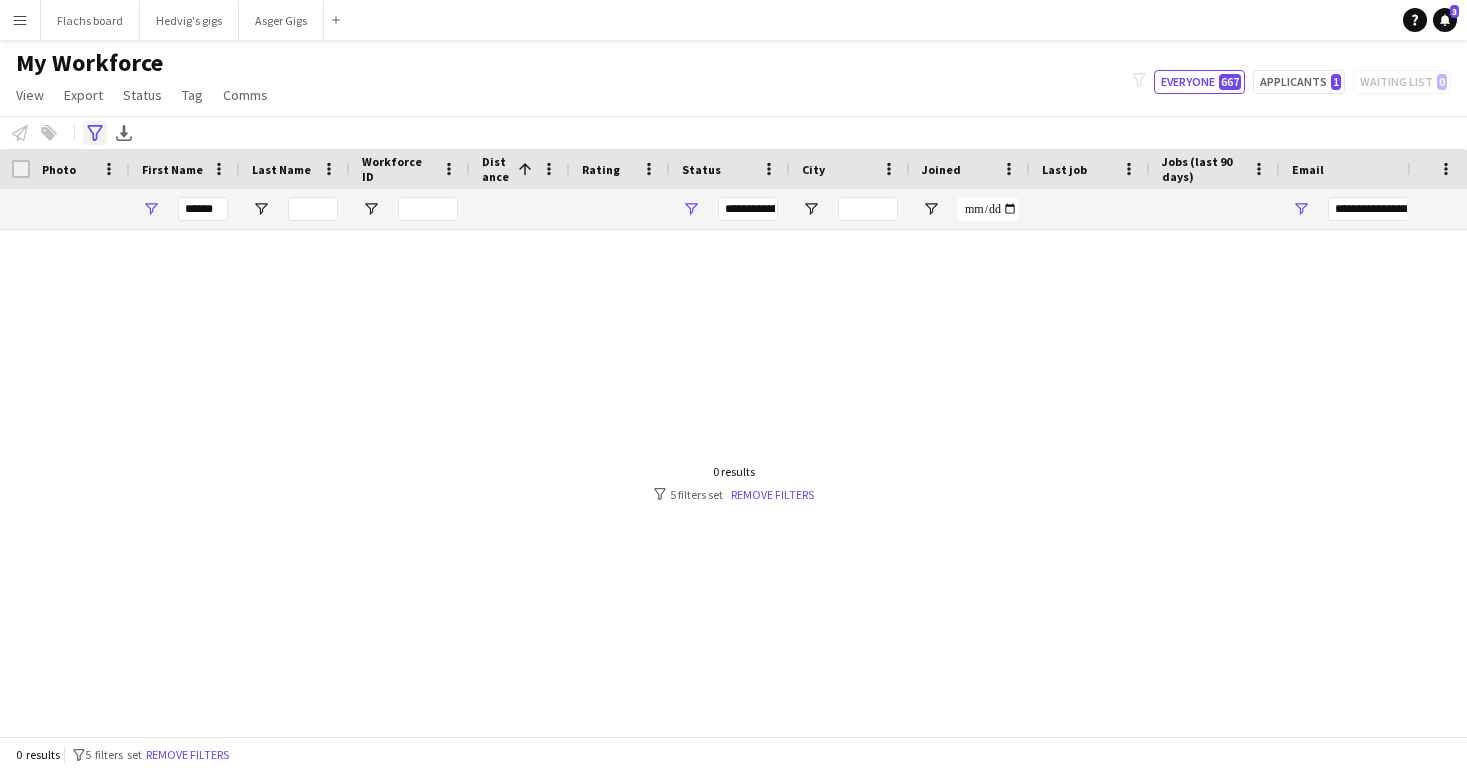 click on "Advanced filters" 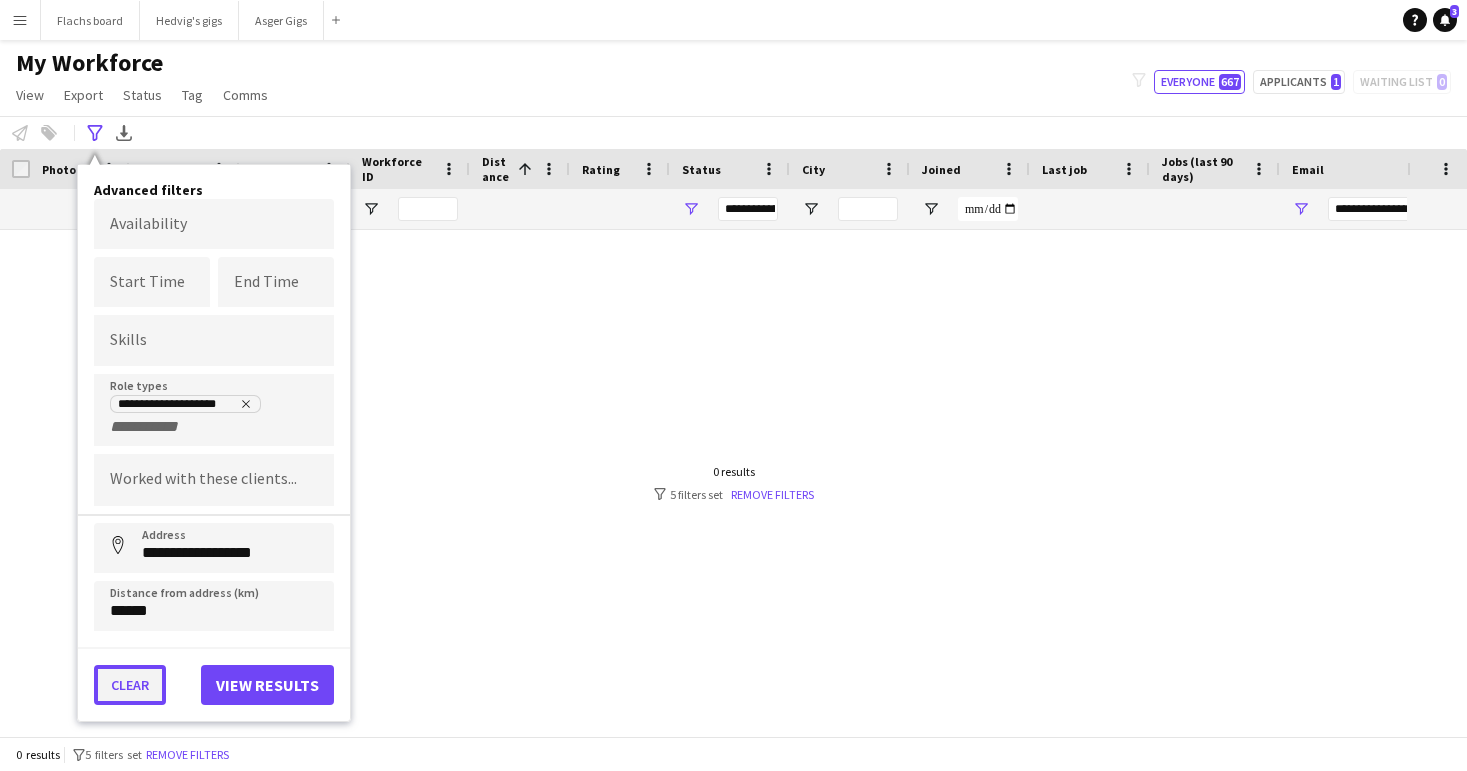 click on "Clear" at bounding box center [130, 685] 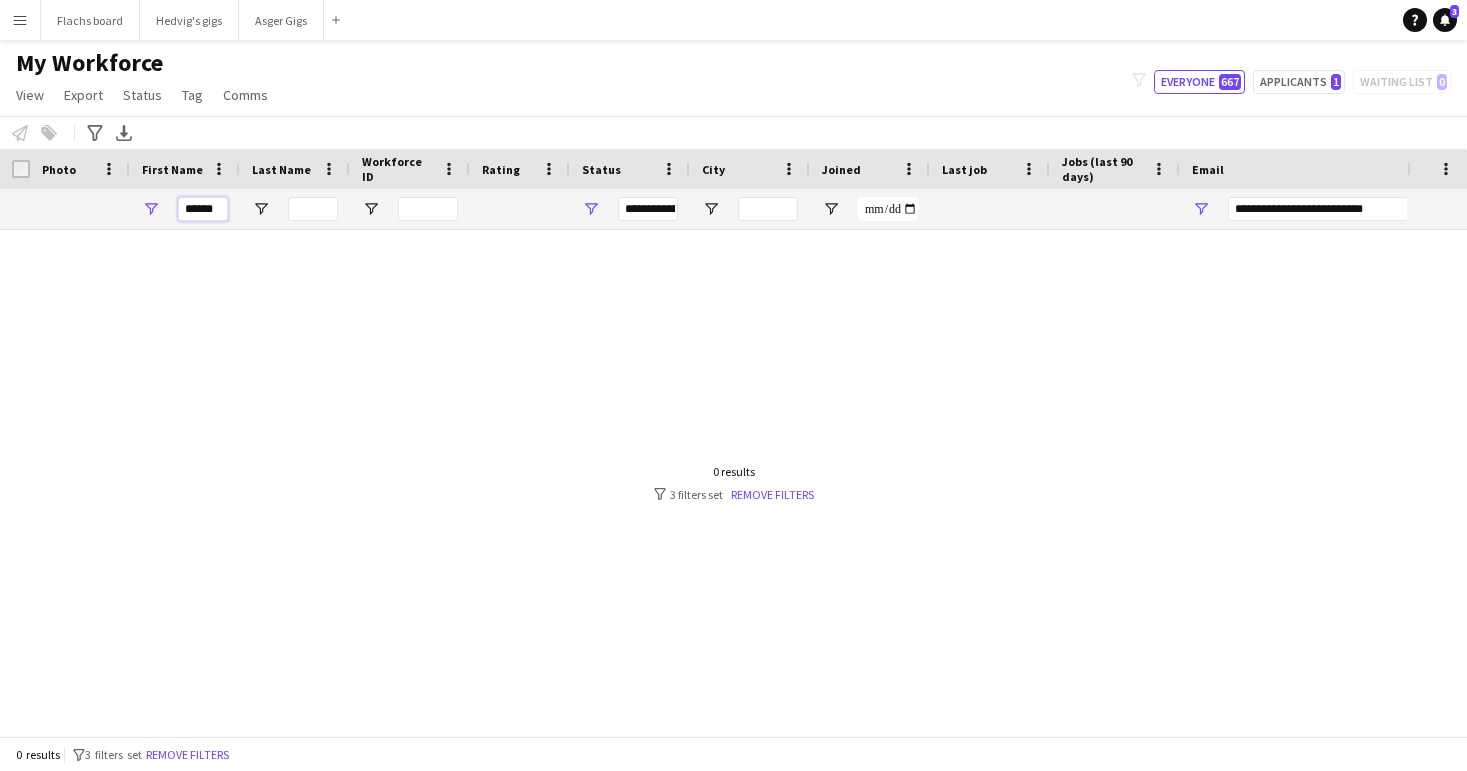 click on "******" at bounding box center [203, 209] 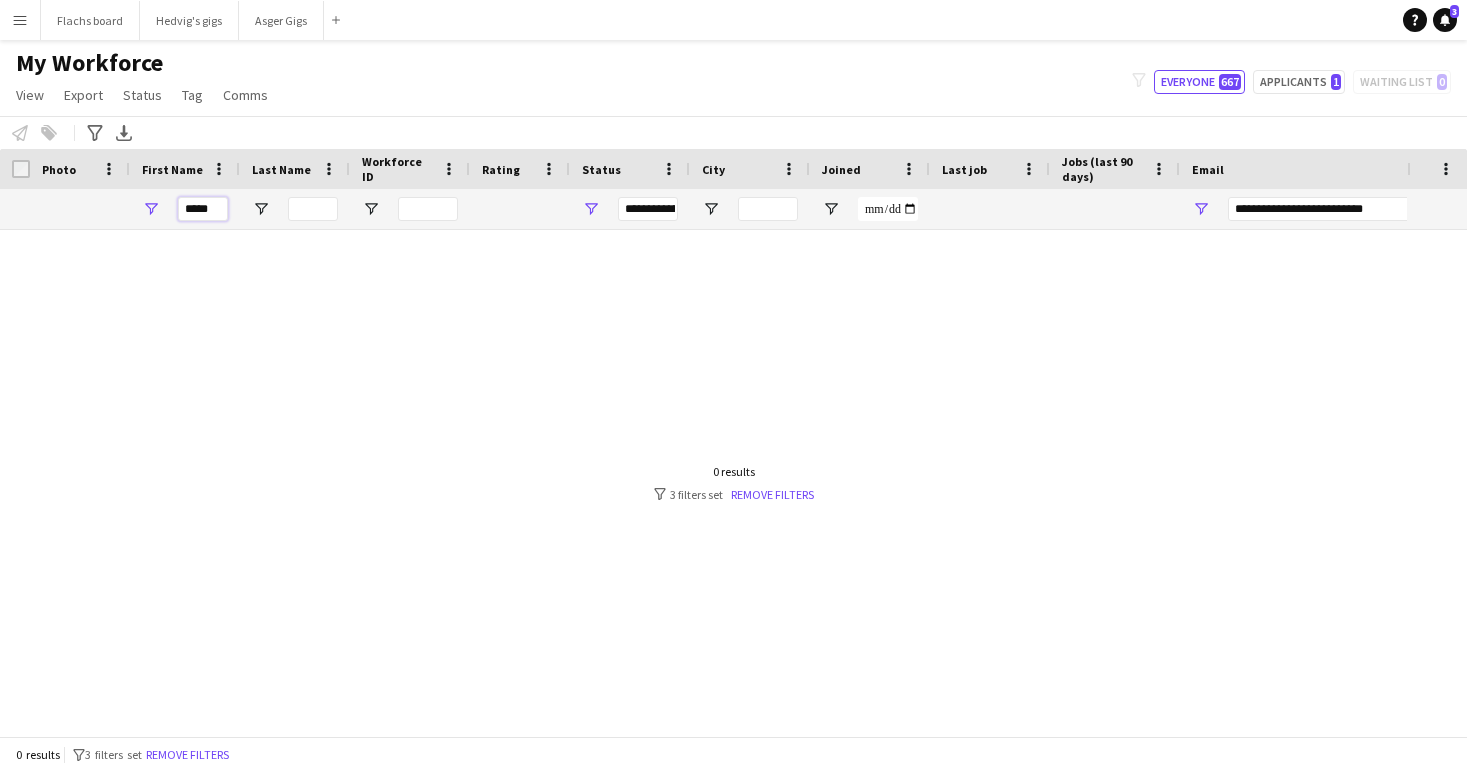type on "******" 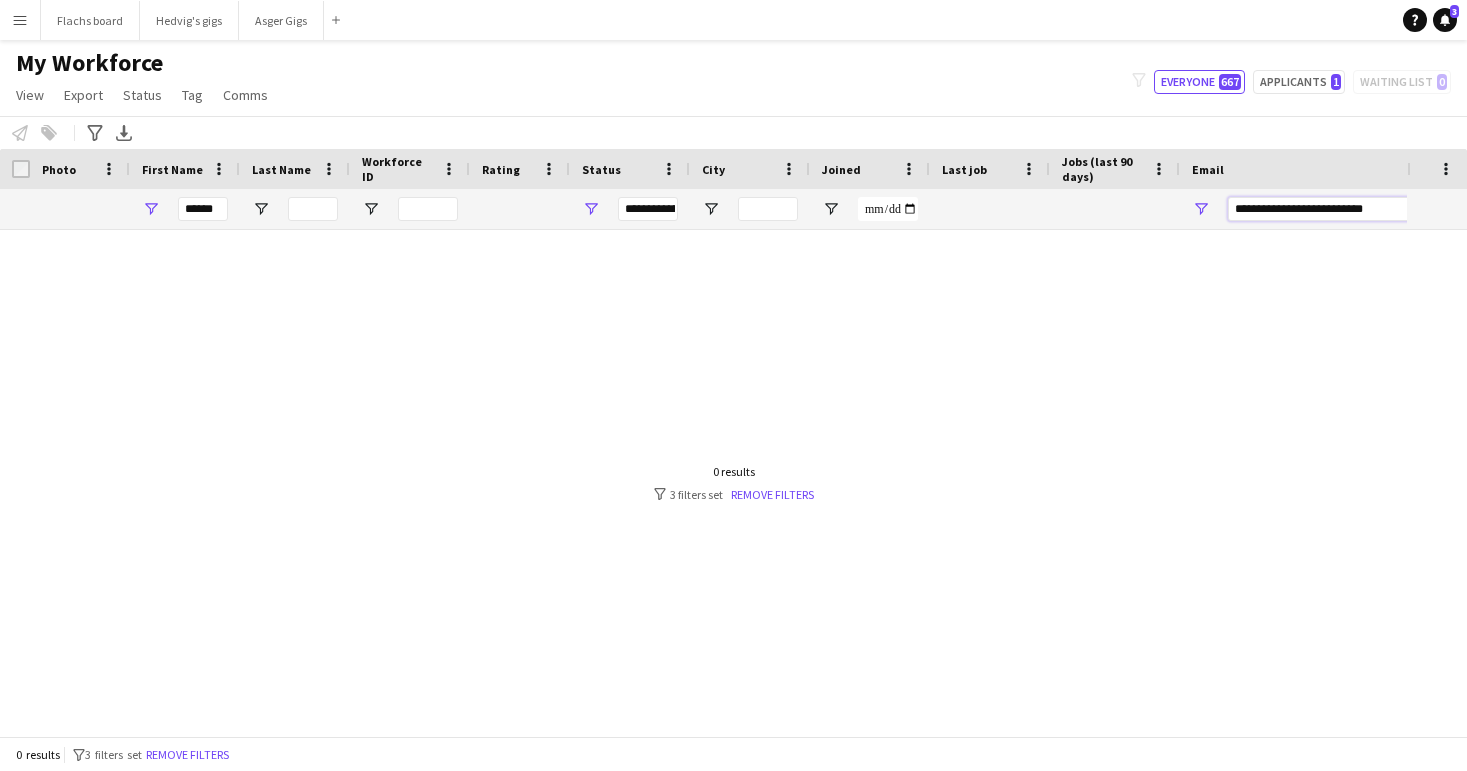 click on "**********" at bounding box center [1398, 209] 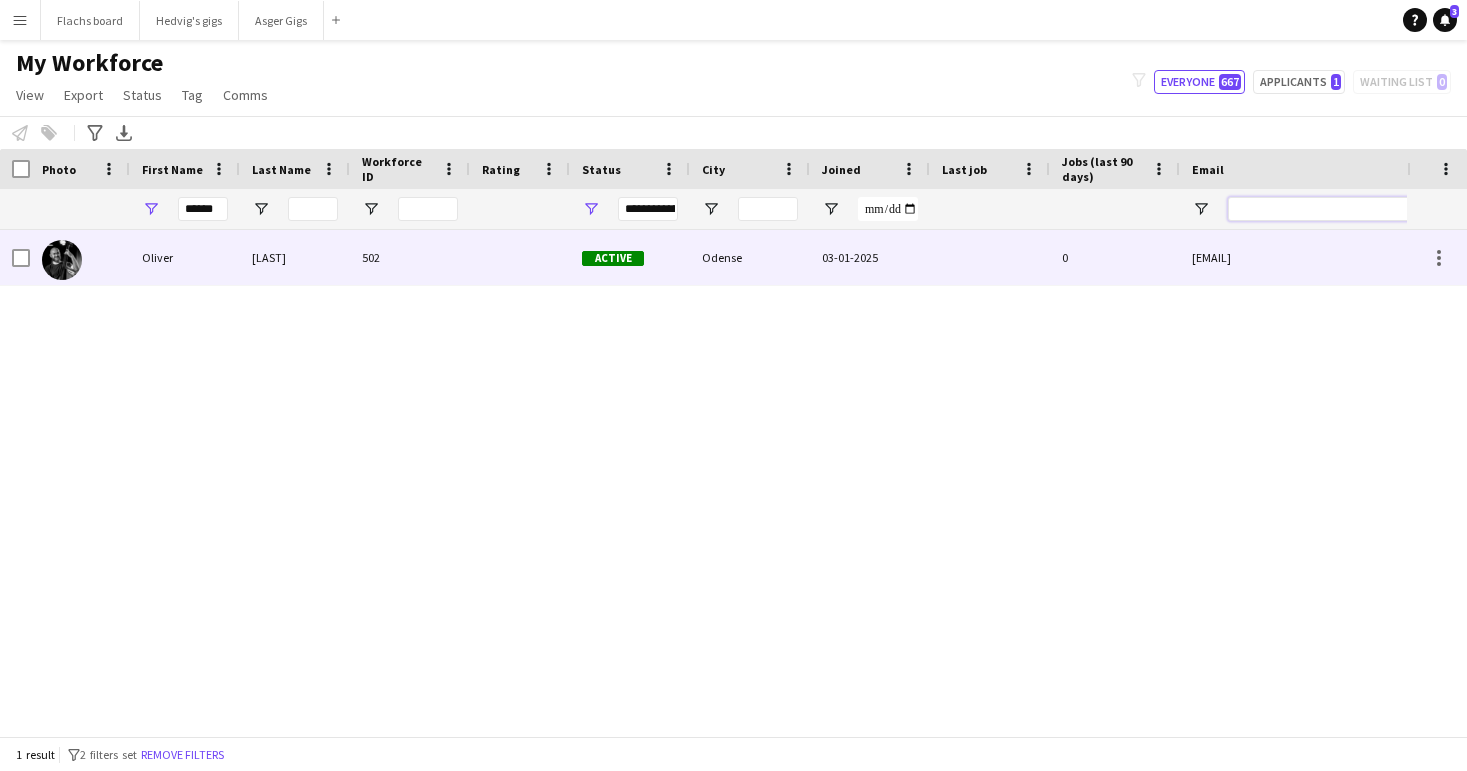 type 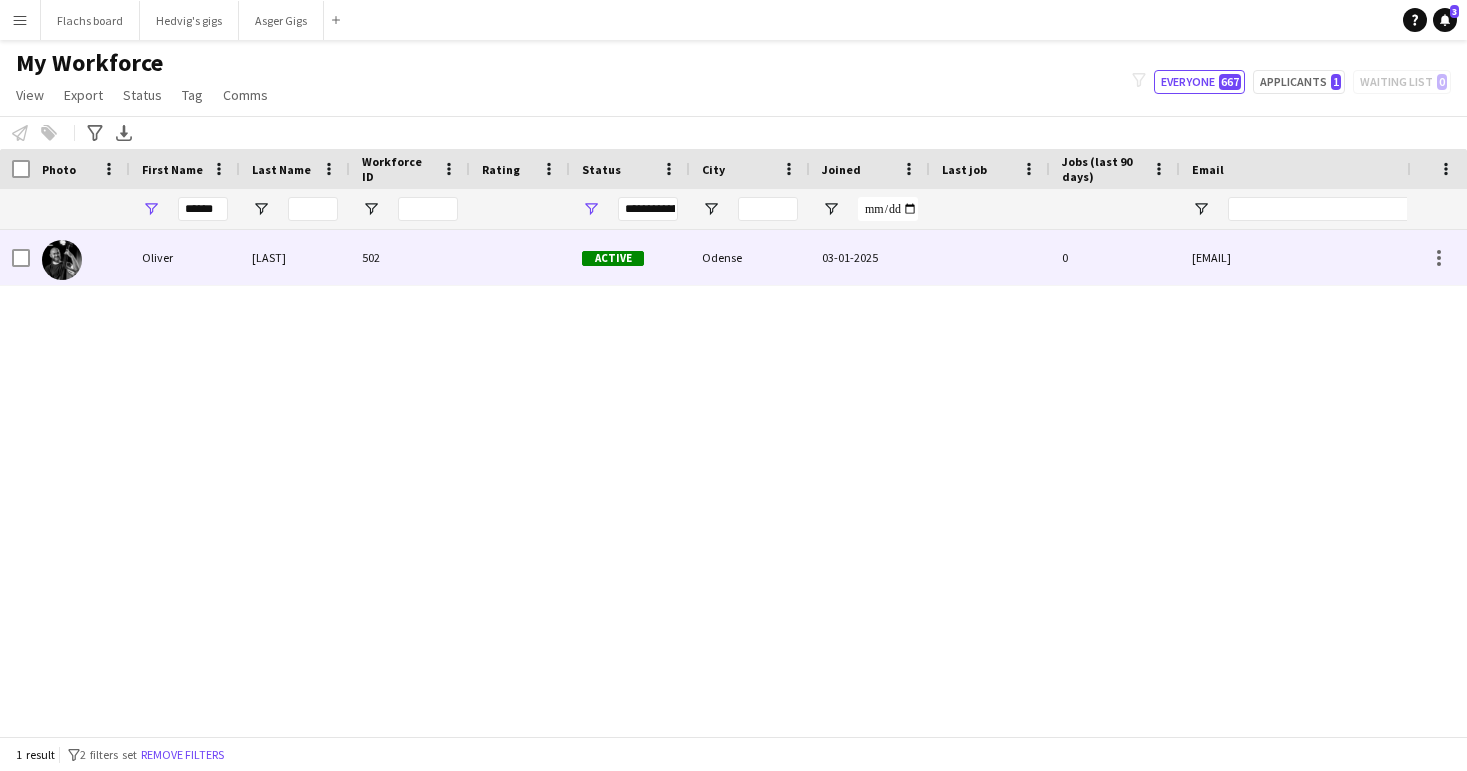 click on "[LAST]" at bounding box center (295, 257) 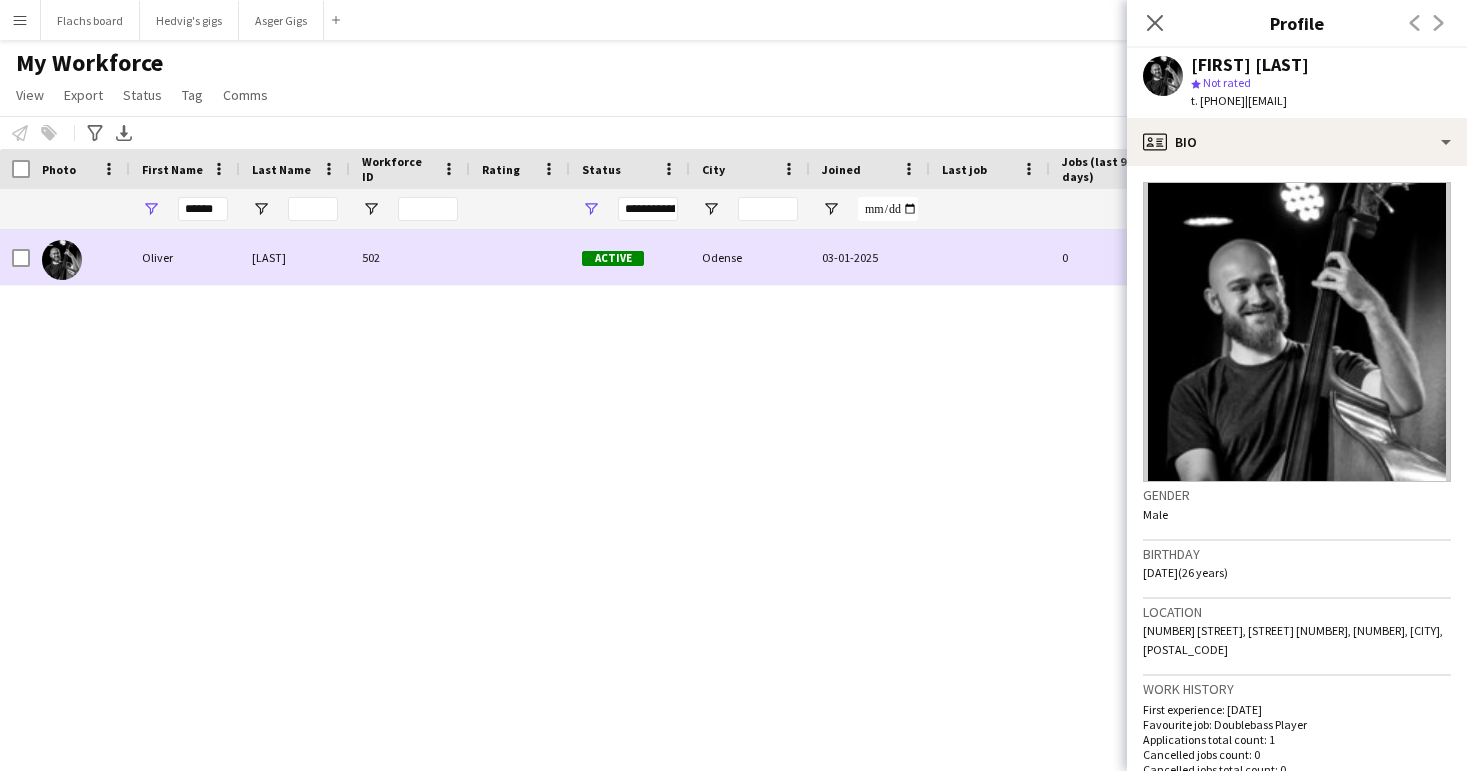 click on "[LAST]" at bounding box center [295, 257] 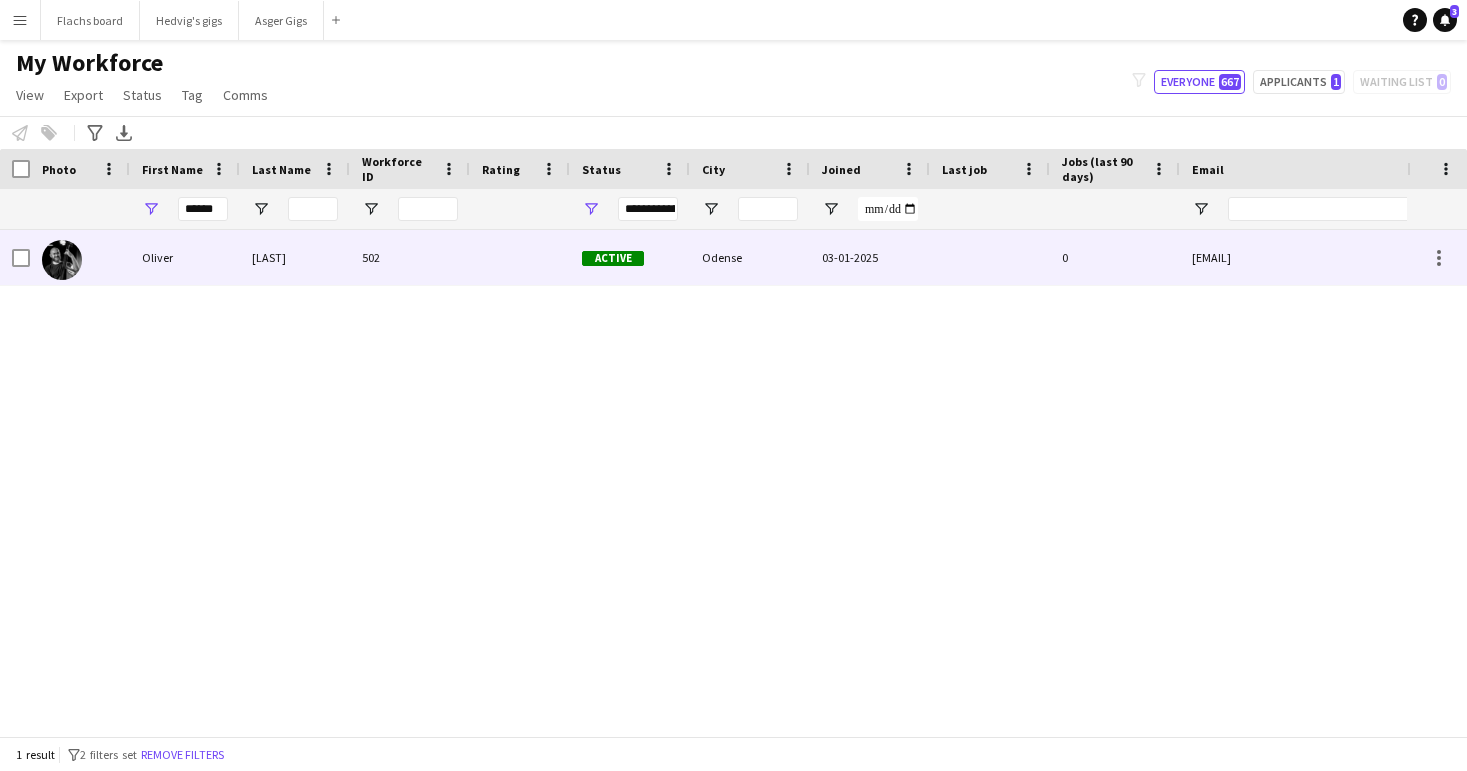 click on "[LAST]" at bounding box center [295, 257] 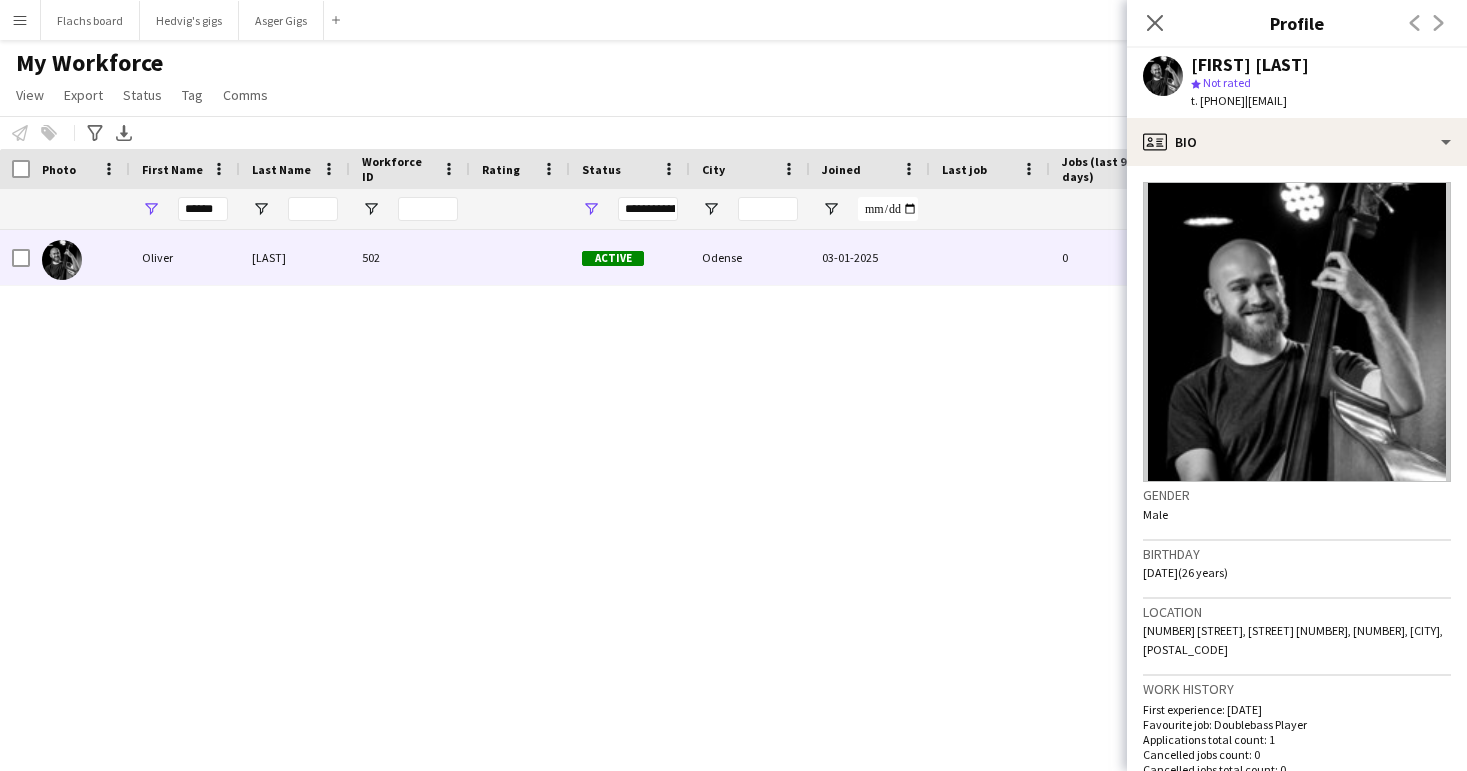 click on "Menu" at bounding box center (20, 20) 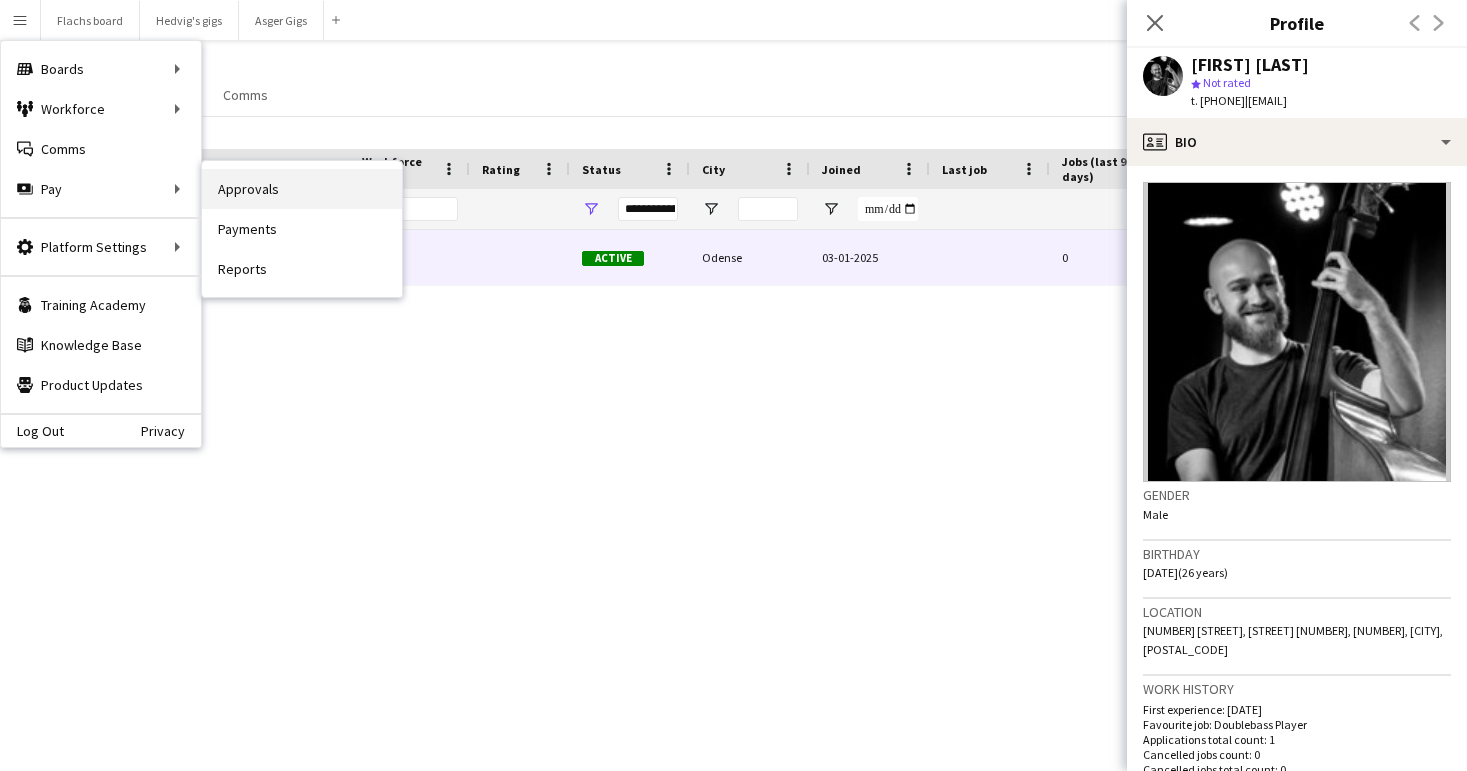 click on "Approvals" at bounding box center [302, 189] 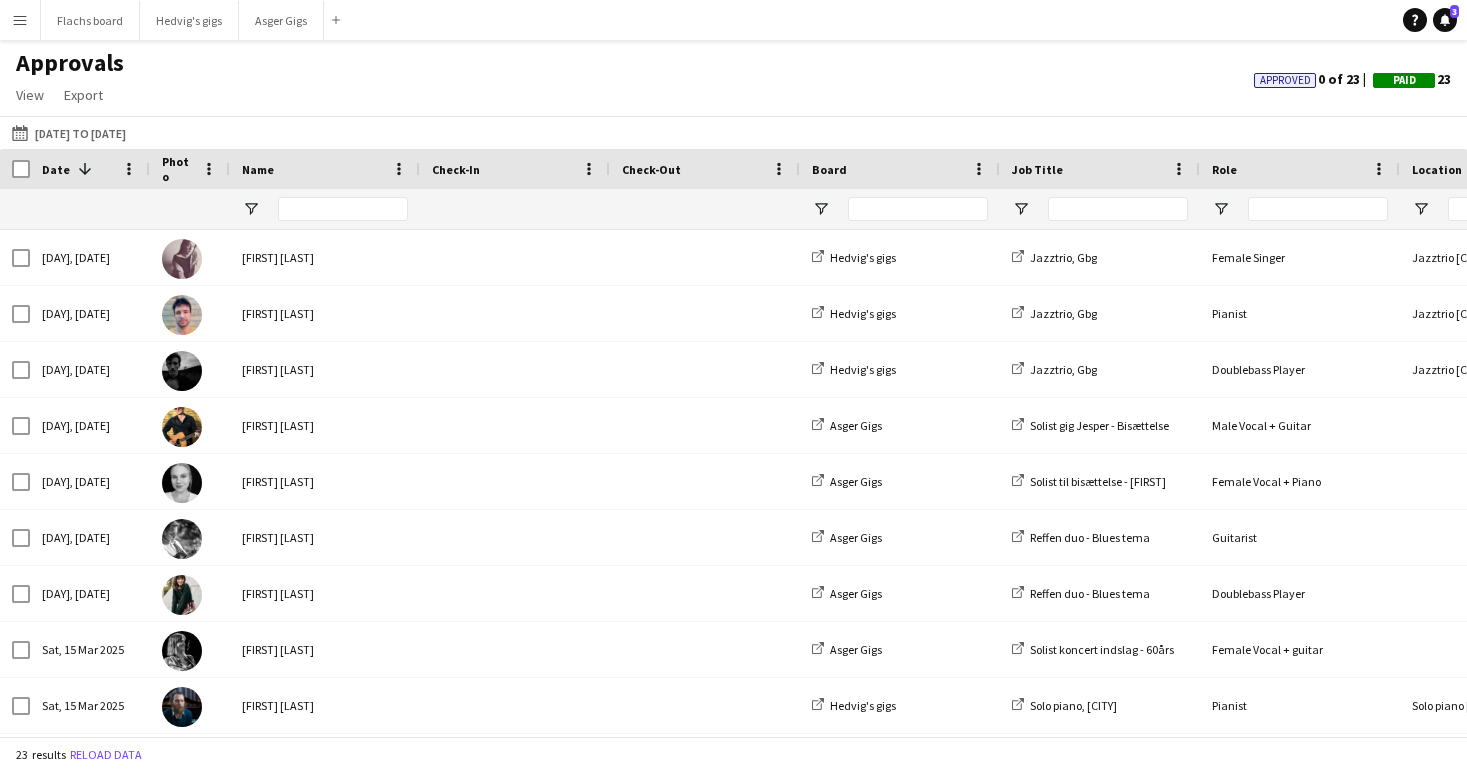 click on "Menu" at bounding box center (20, 20) 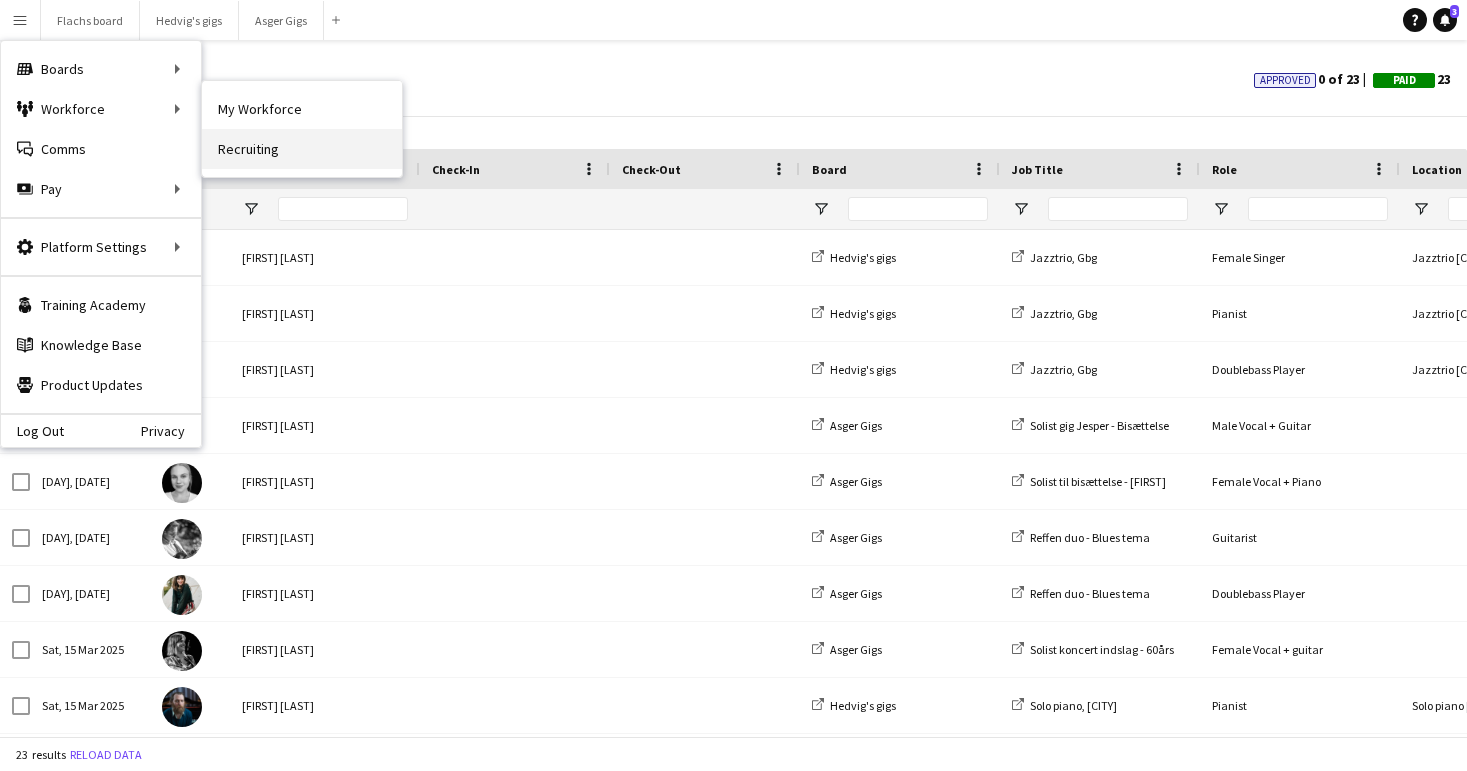 click on "Recruiting" at bounding box center [302, 149] 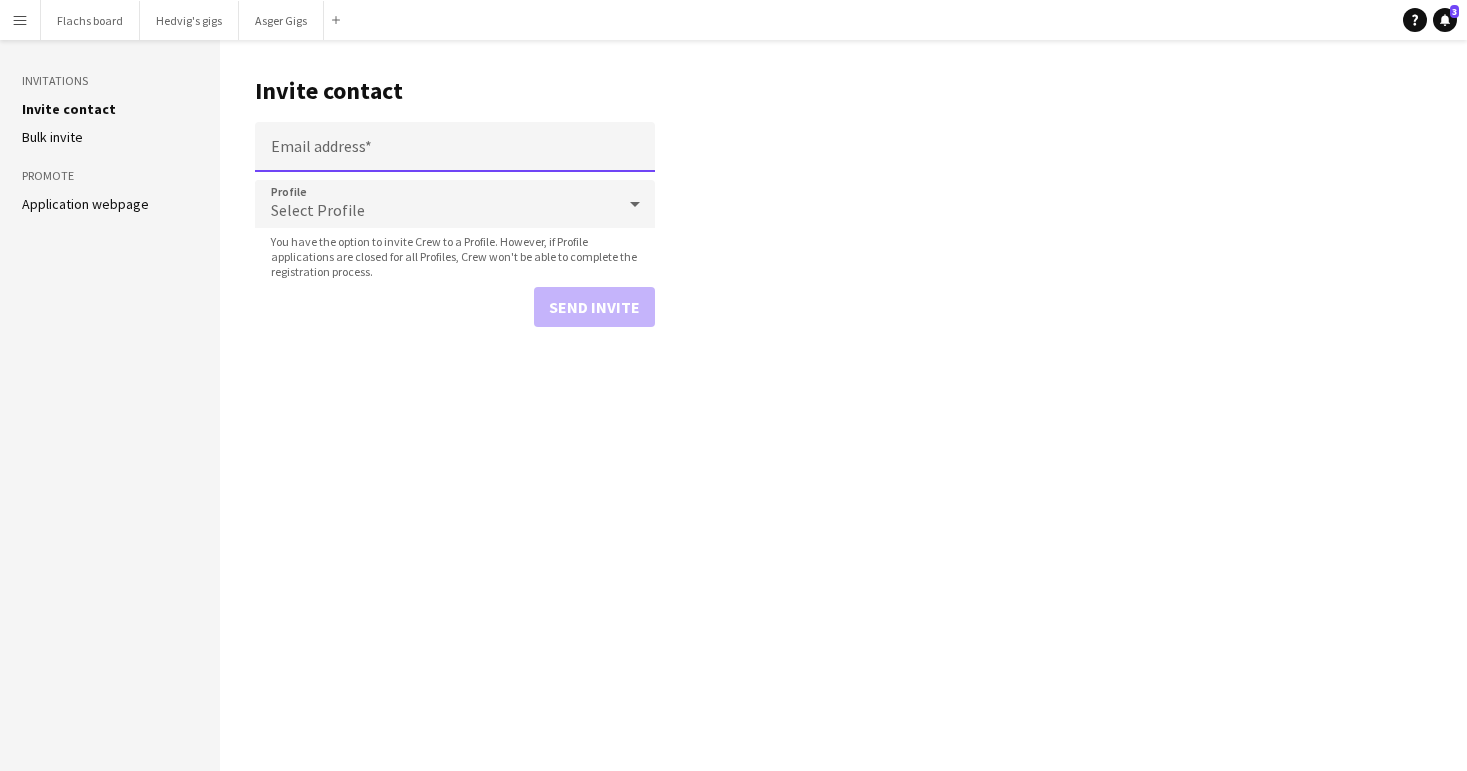 click on "Email address" at bounding box center [455, 147] 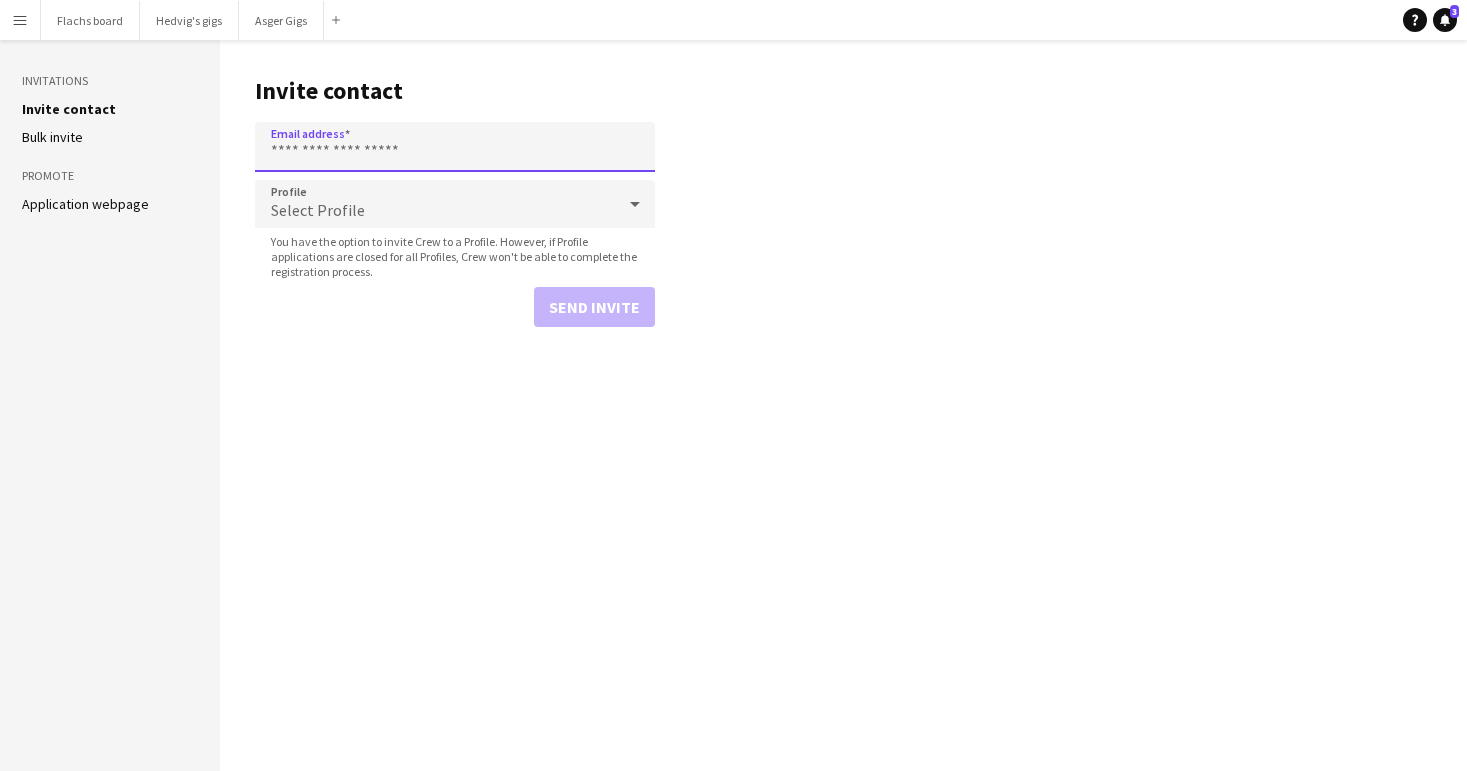 paste on "**********" 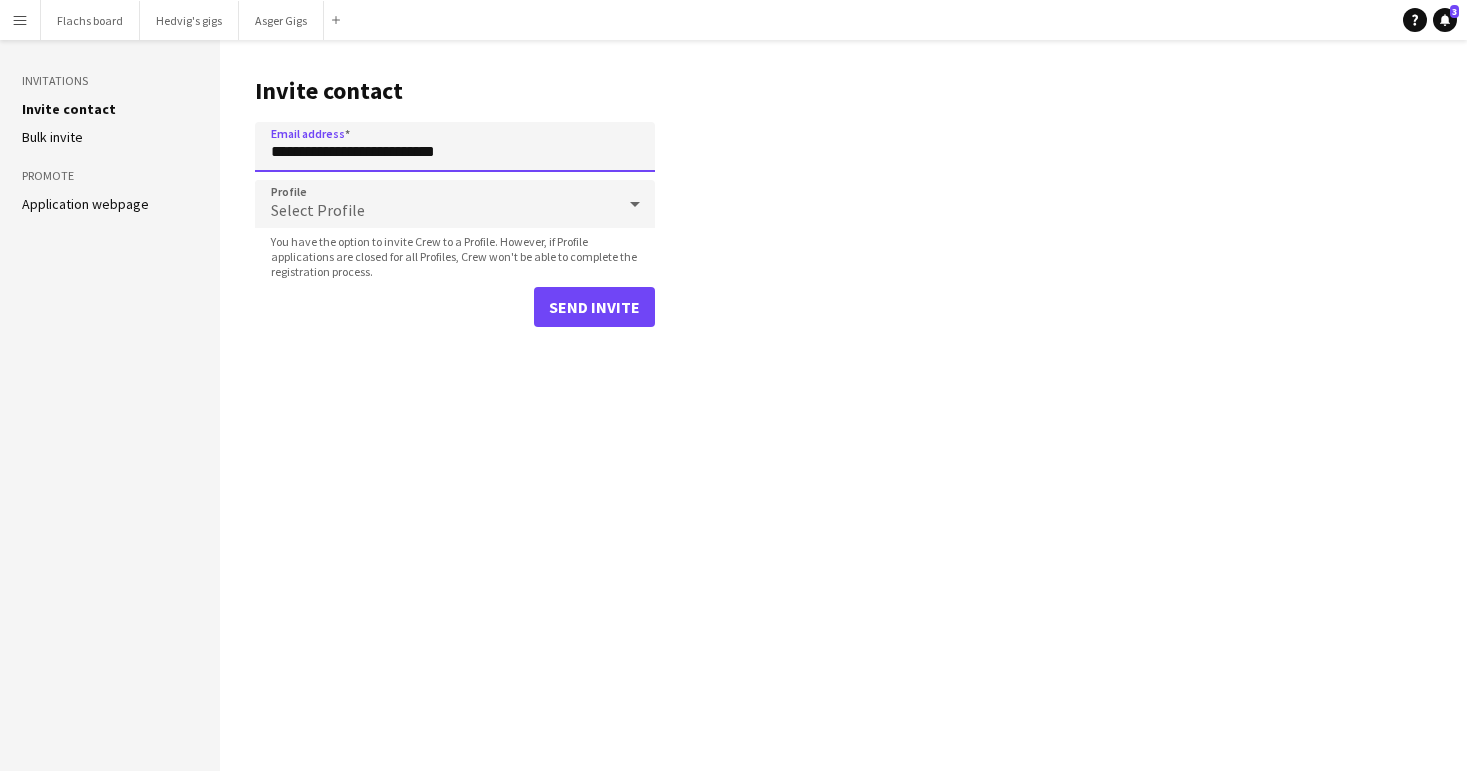 type on "**********" 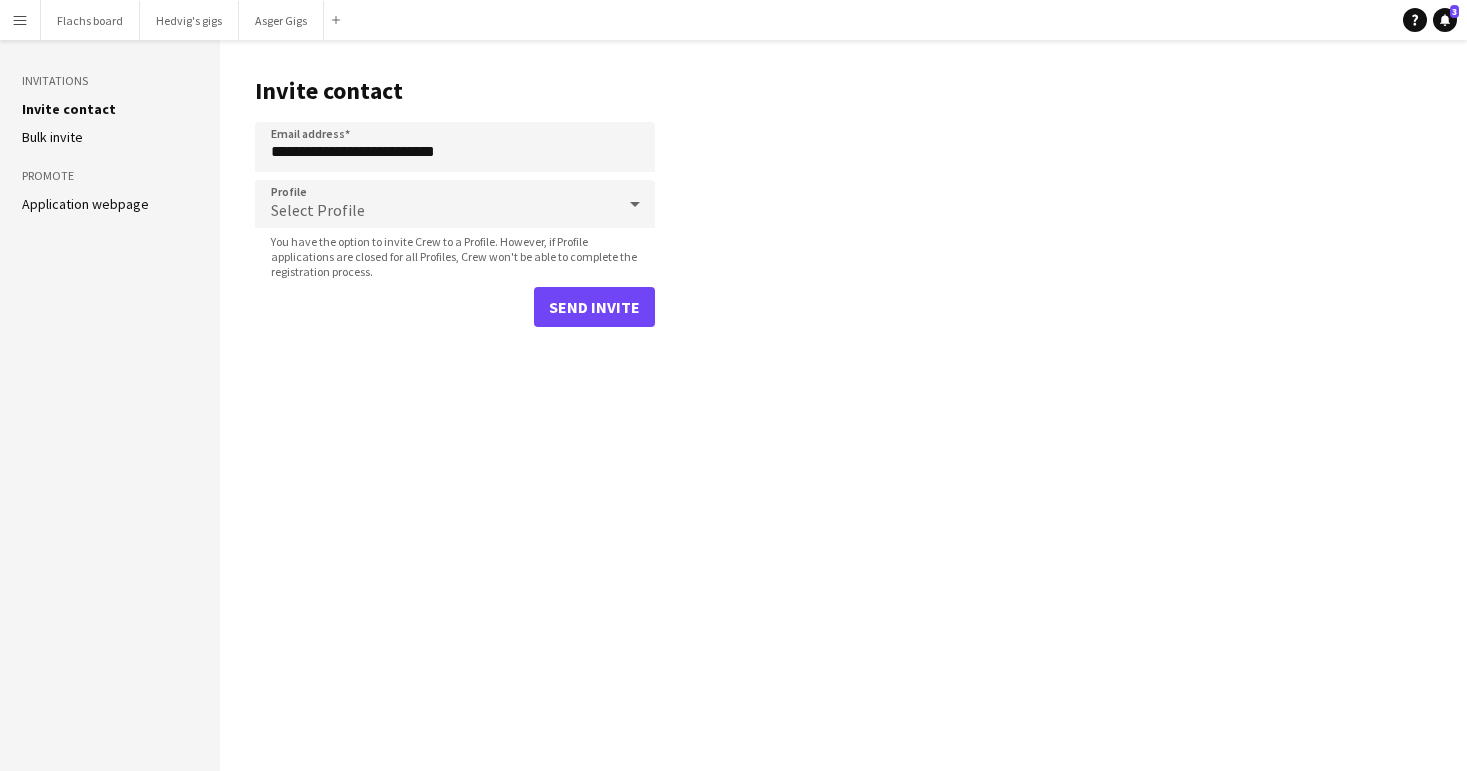 click on "**********" 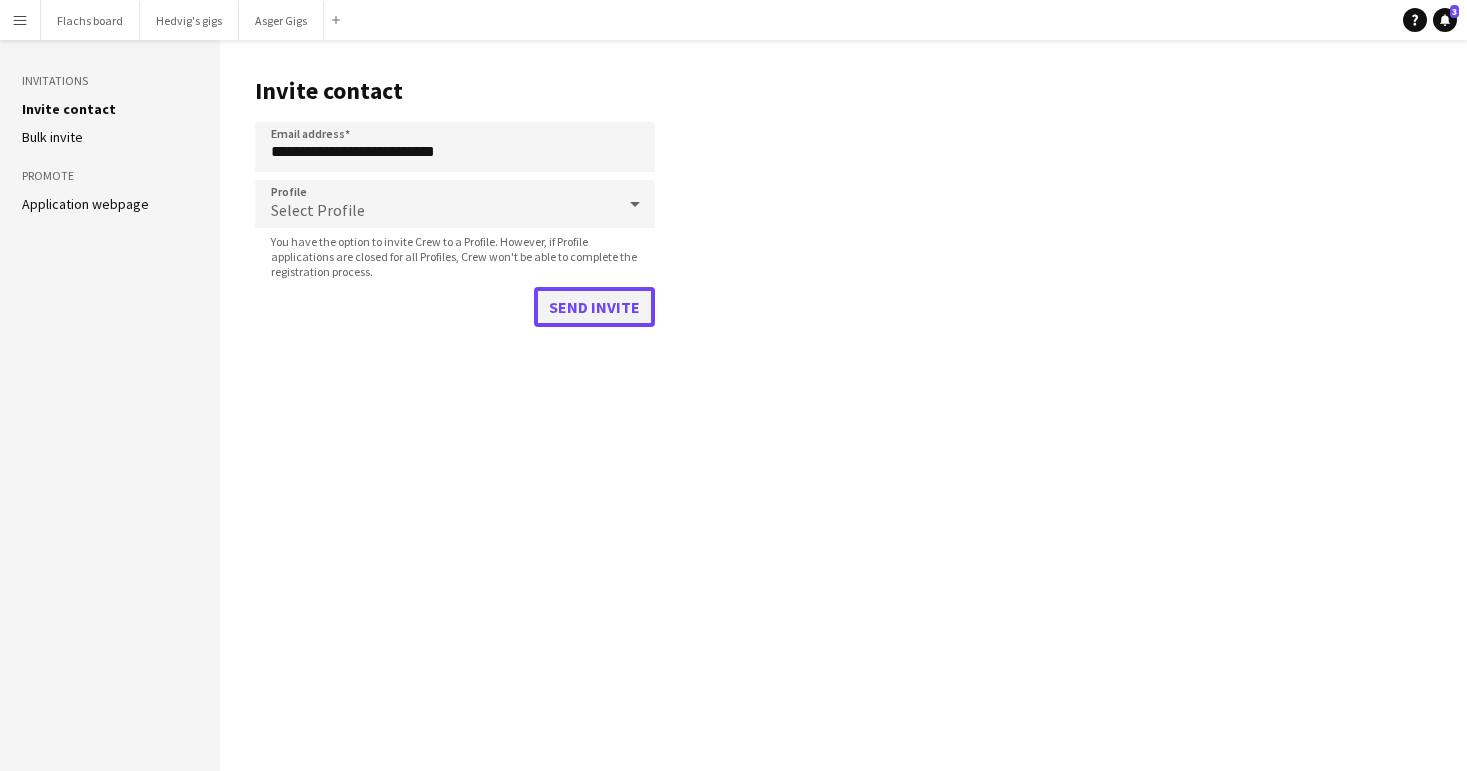 click on "Send invite" 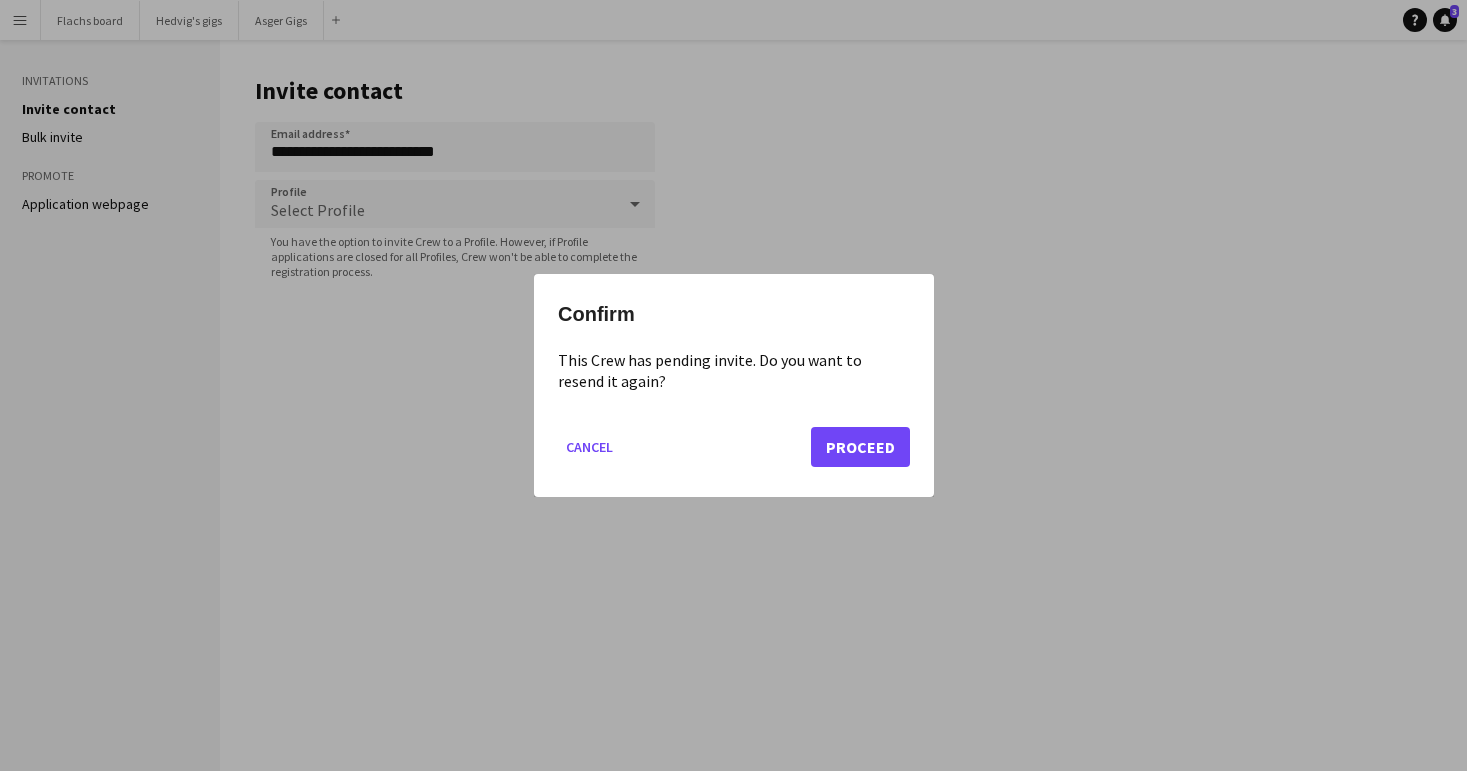 click on "Cancel   Proceed" 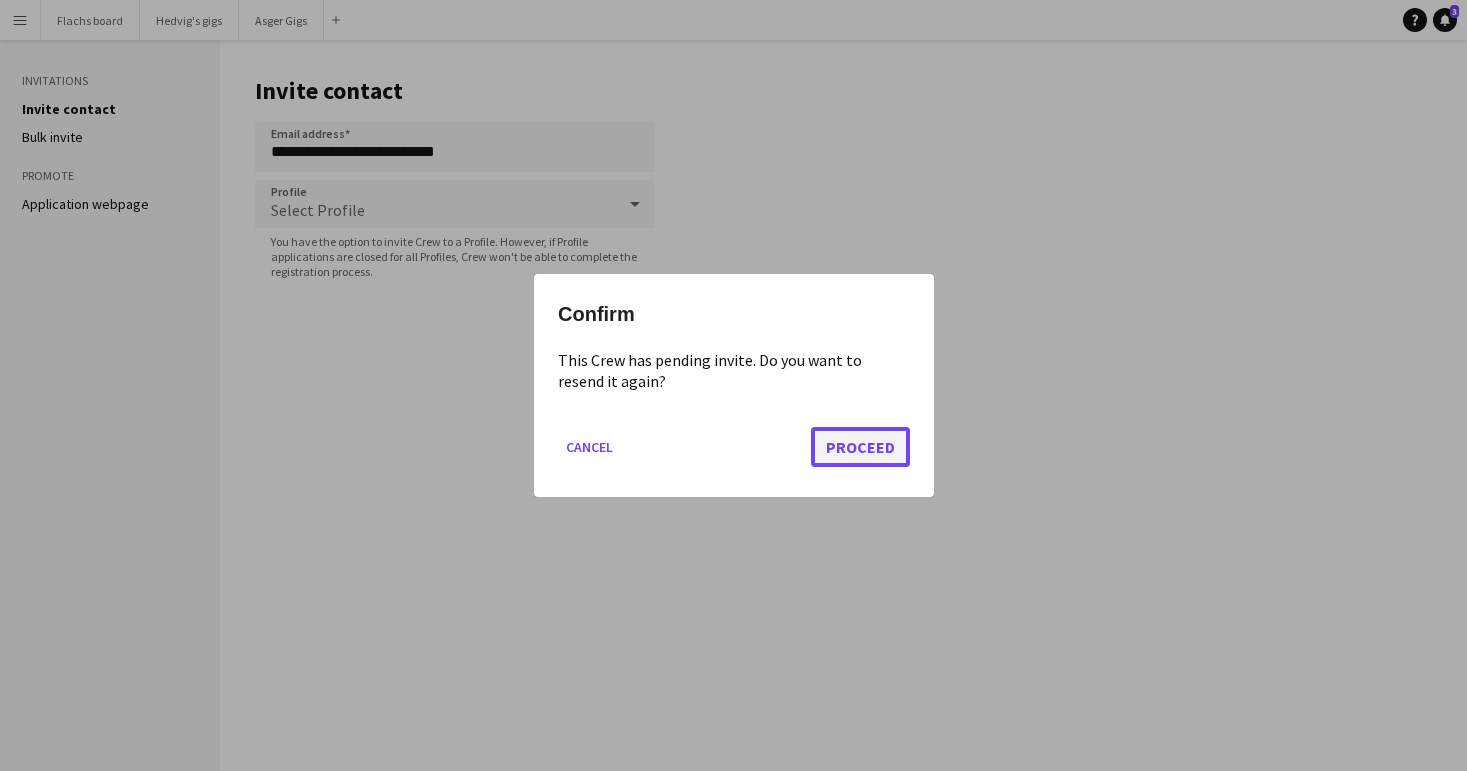 click on "Proceed" 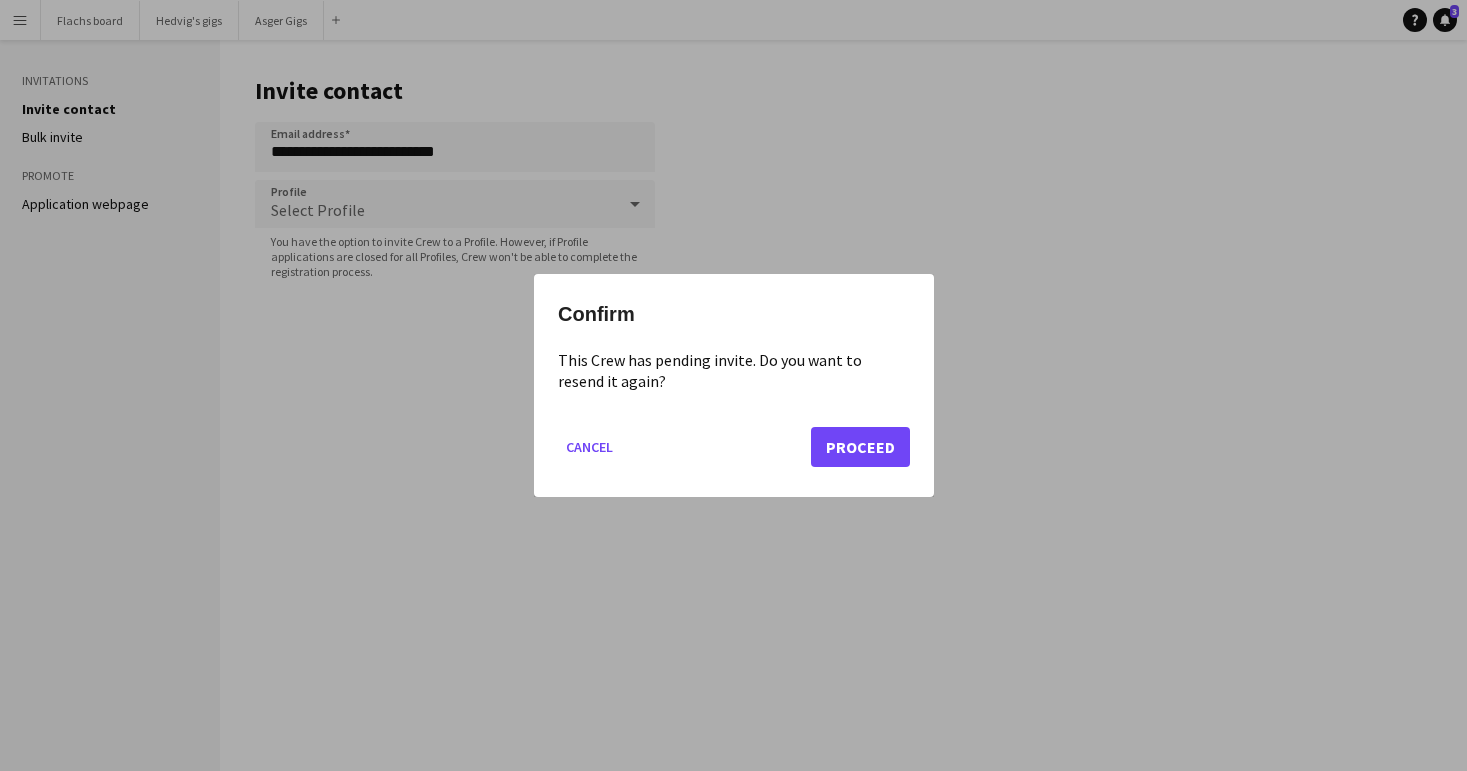 type 